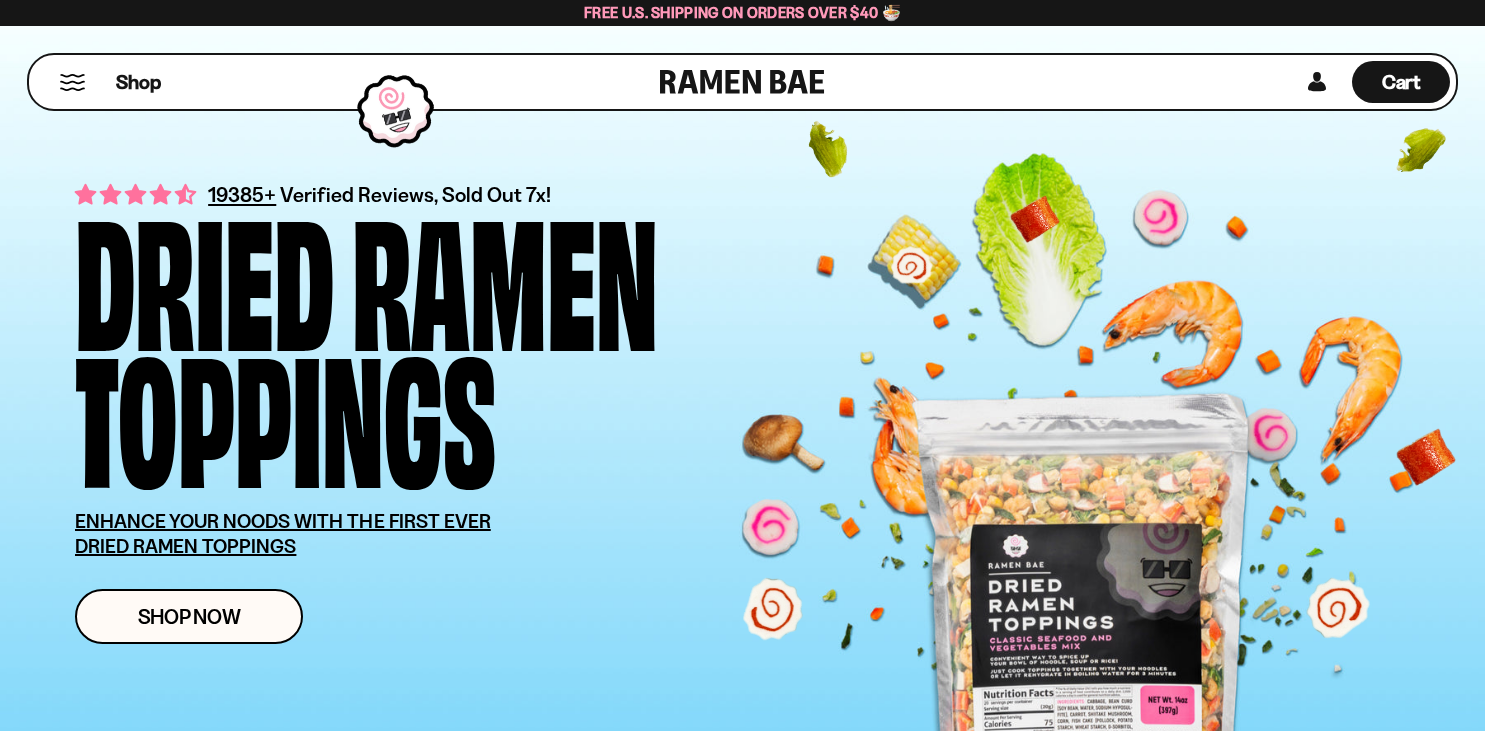 scroll, scrollTop: 0, scrollLeft: 0, axis: both 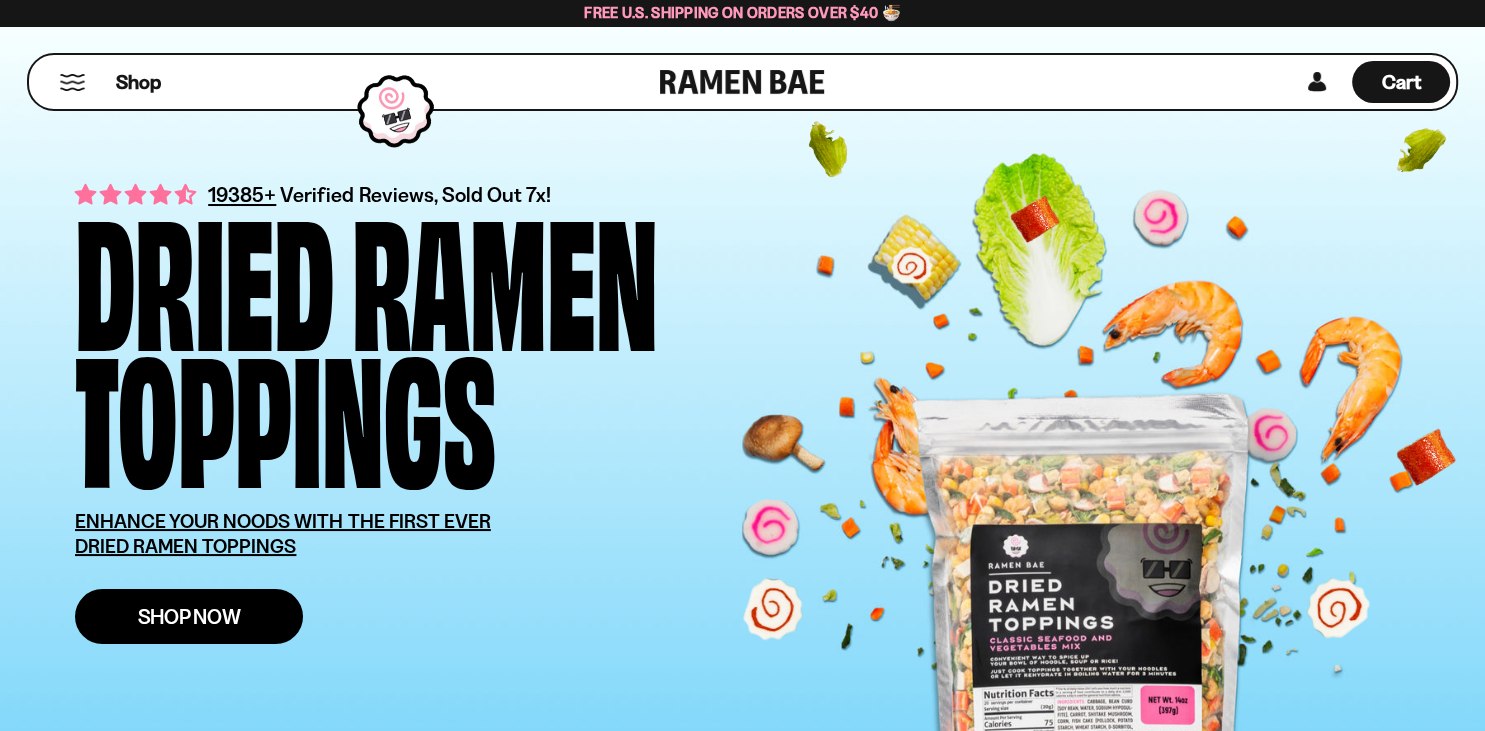 click on "Shop Now" at bounding box center (189, 616) 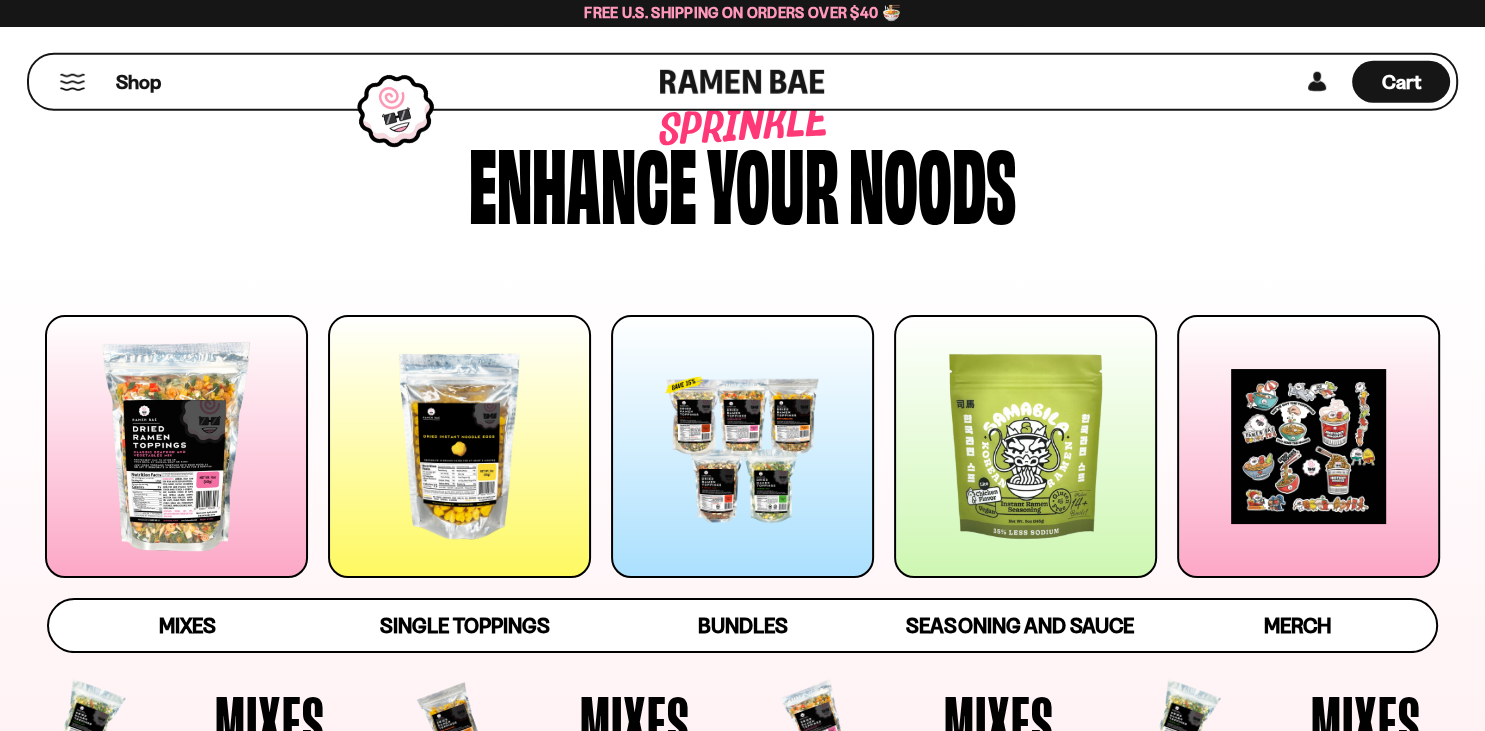 scroll, scrollTop: 58, scrollLeft: 0, axis: vertical 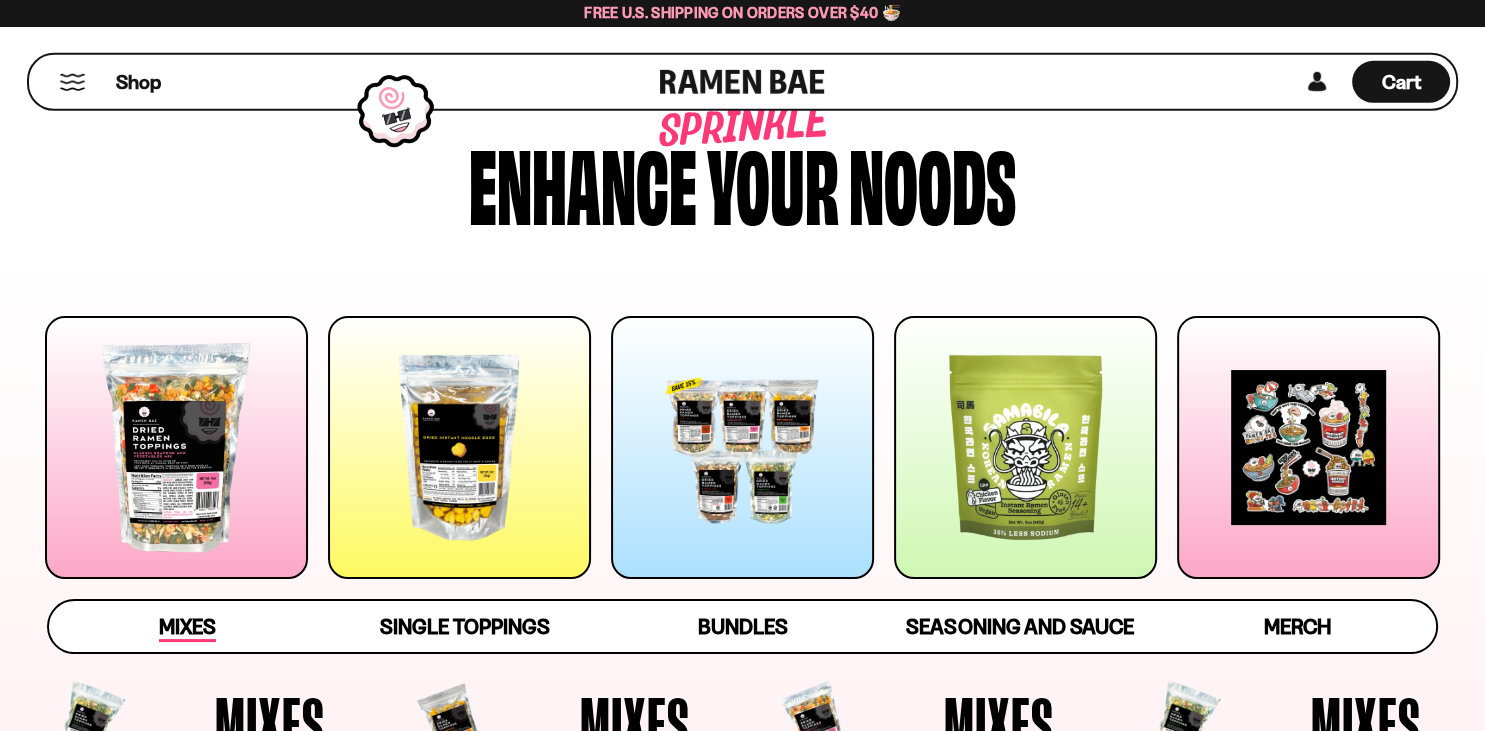 click on "Mixes" at bounding box center [187, 628] 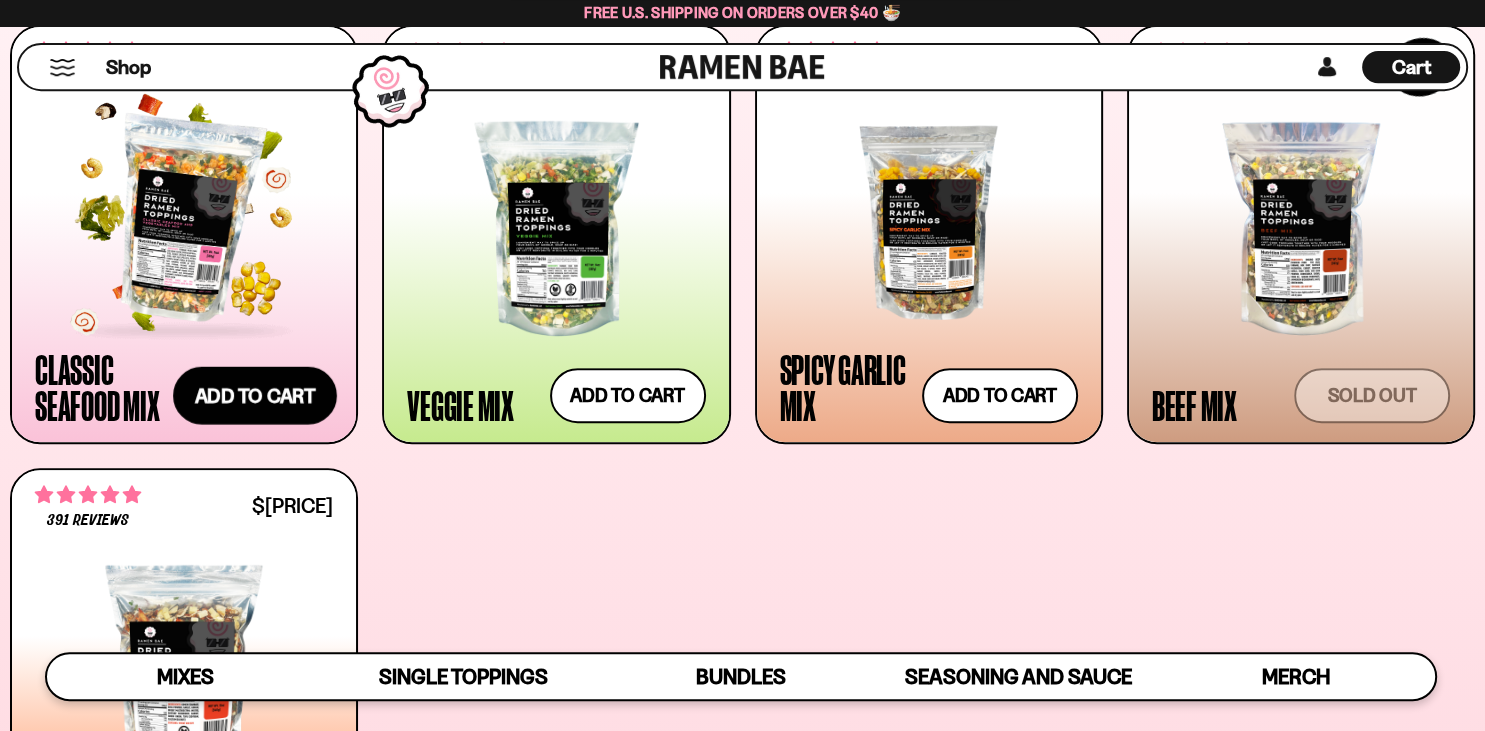 scroll, scrollTop: 836, scrollLeft: 0, axis: vertical 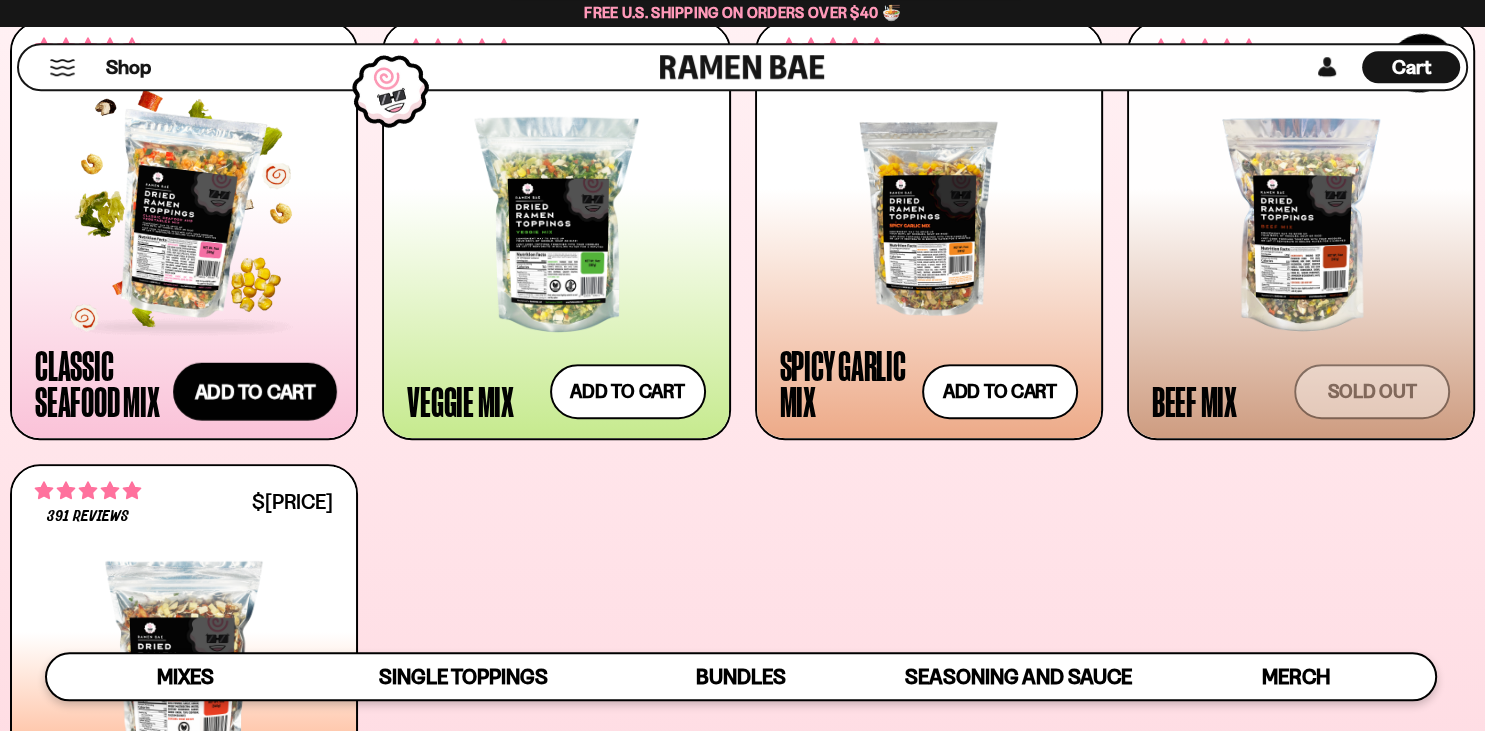 click on "Add to cart
Add
—
Regular price
$26.99
Regular price
Sale price
$26.99
Unit price
/
per" at bounding box center [255, 392] 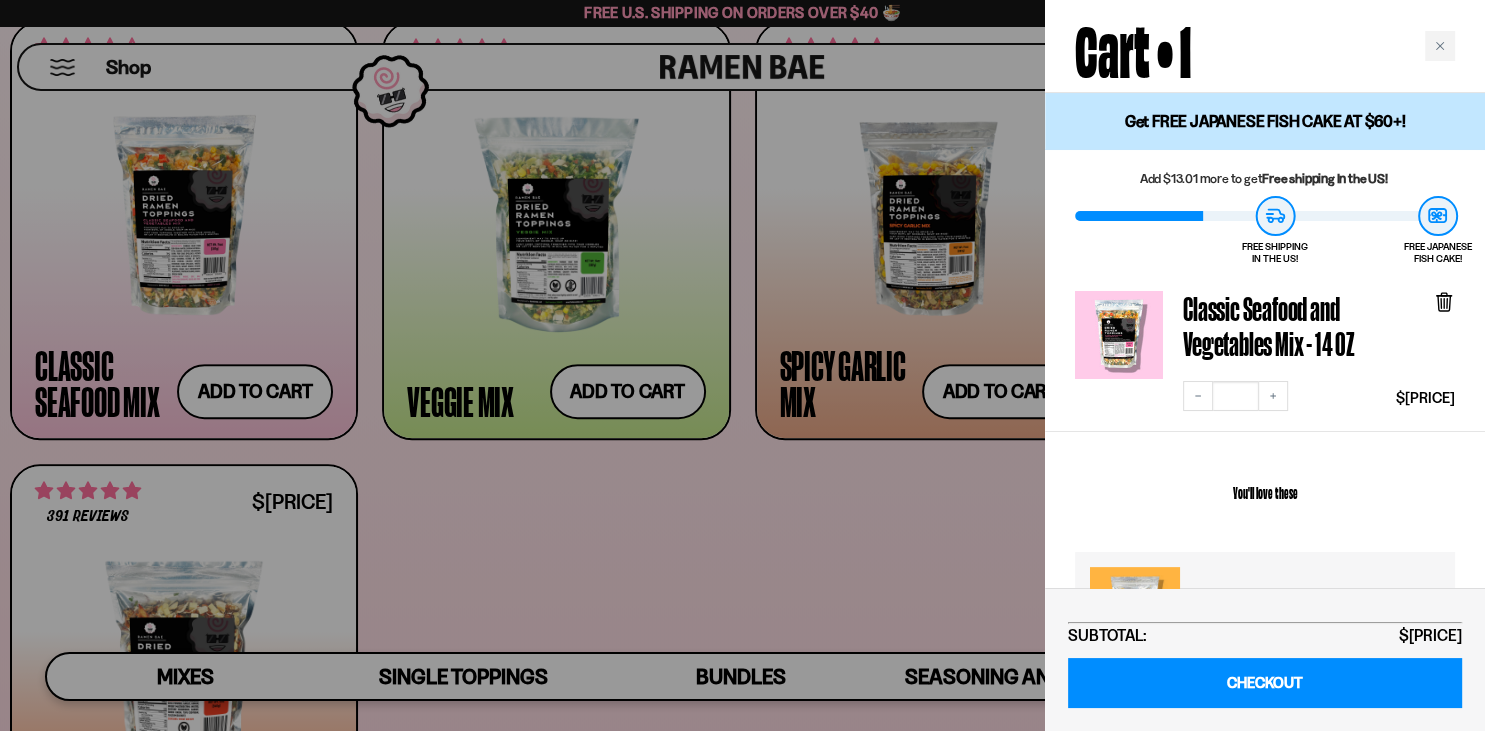 click at bounding box center (742, 365) 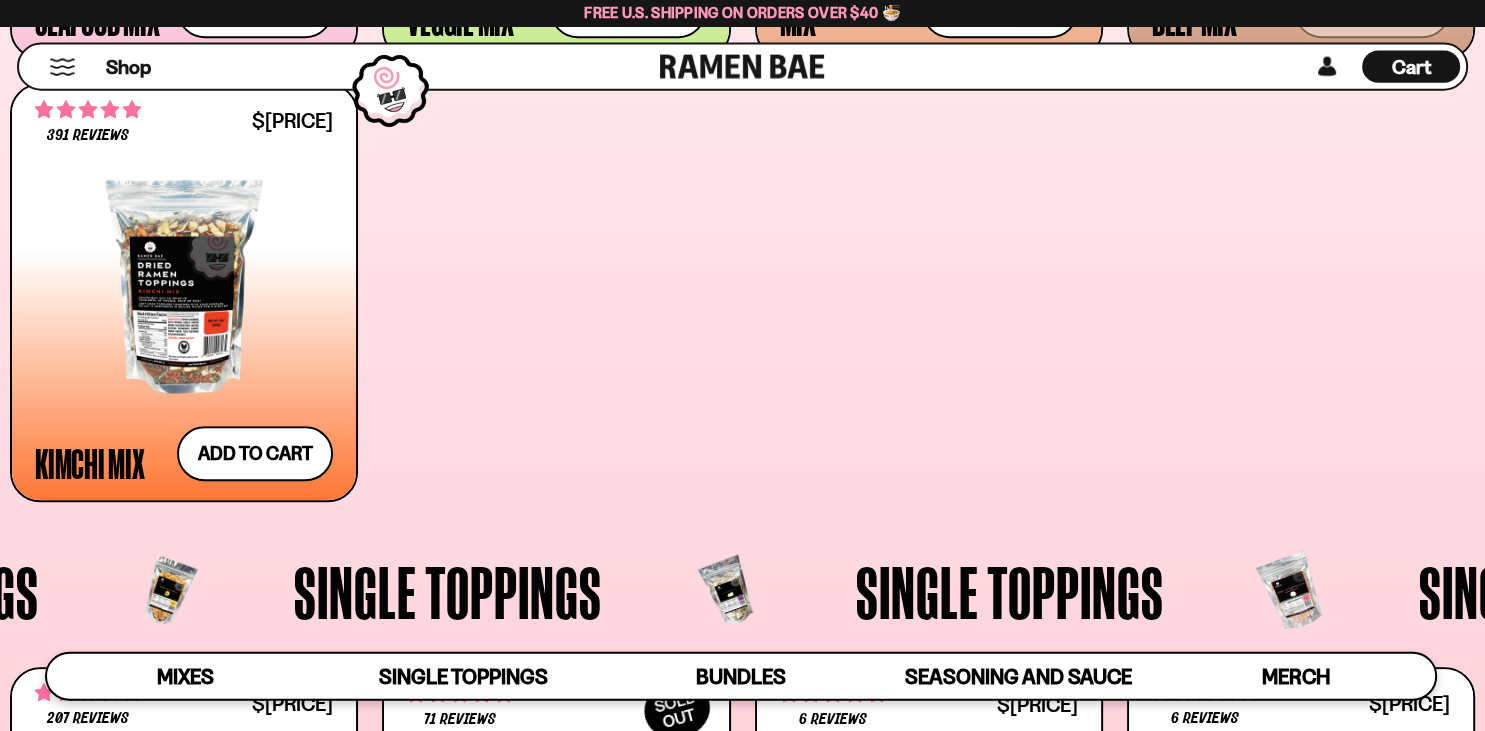 scroll, scrollTop: 1217, scrollLeft: 0, axis: vertical 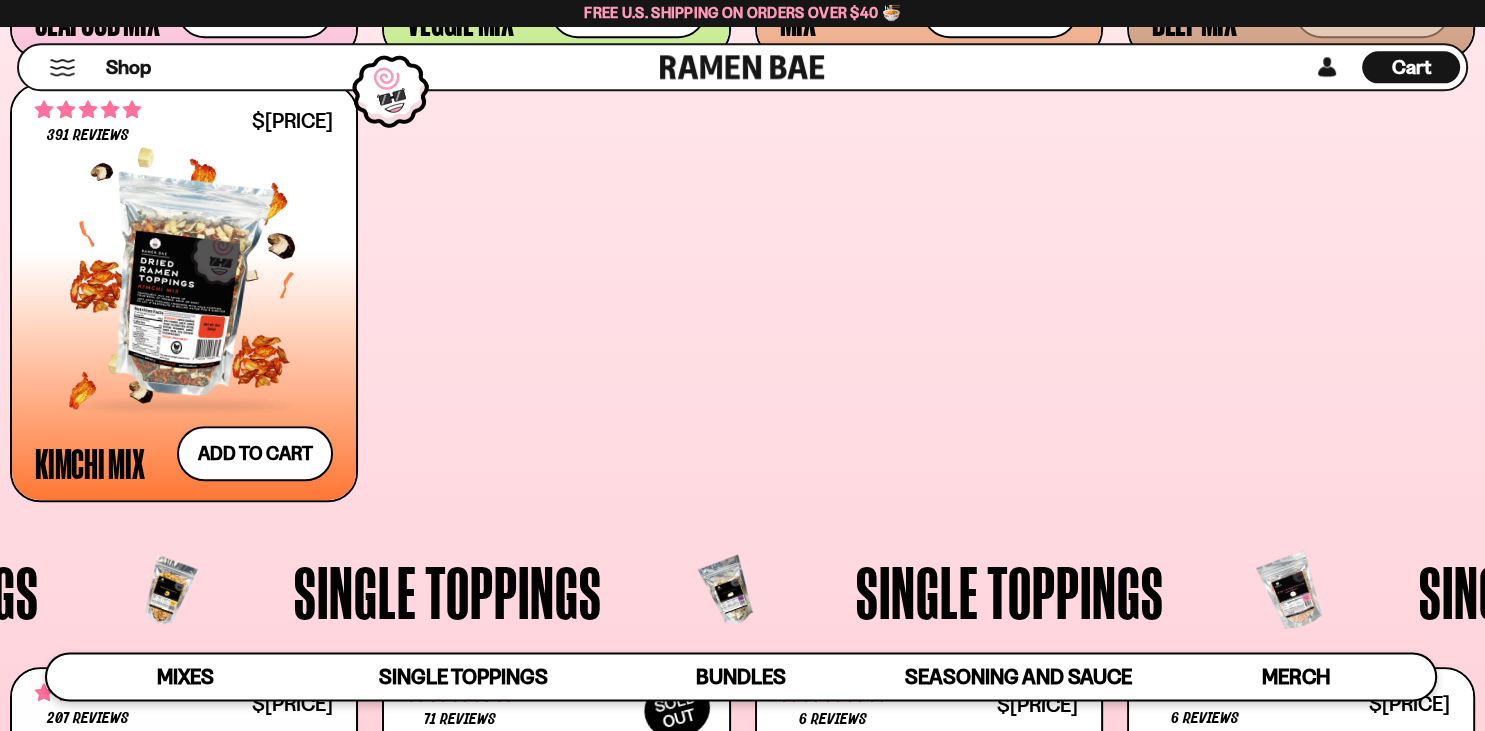 click at bounding box center [184, 286] 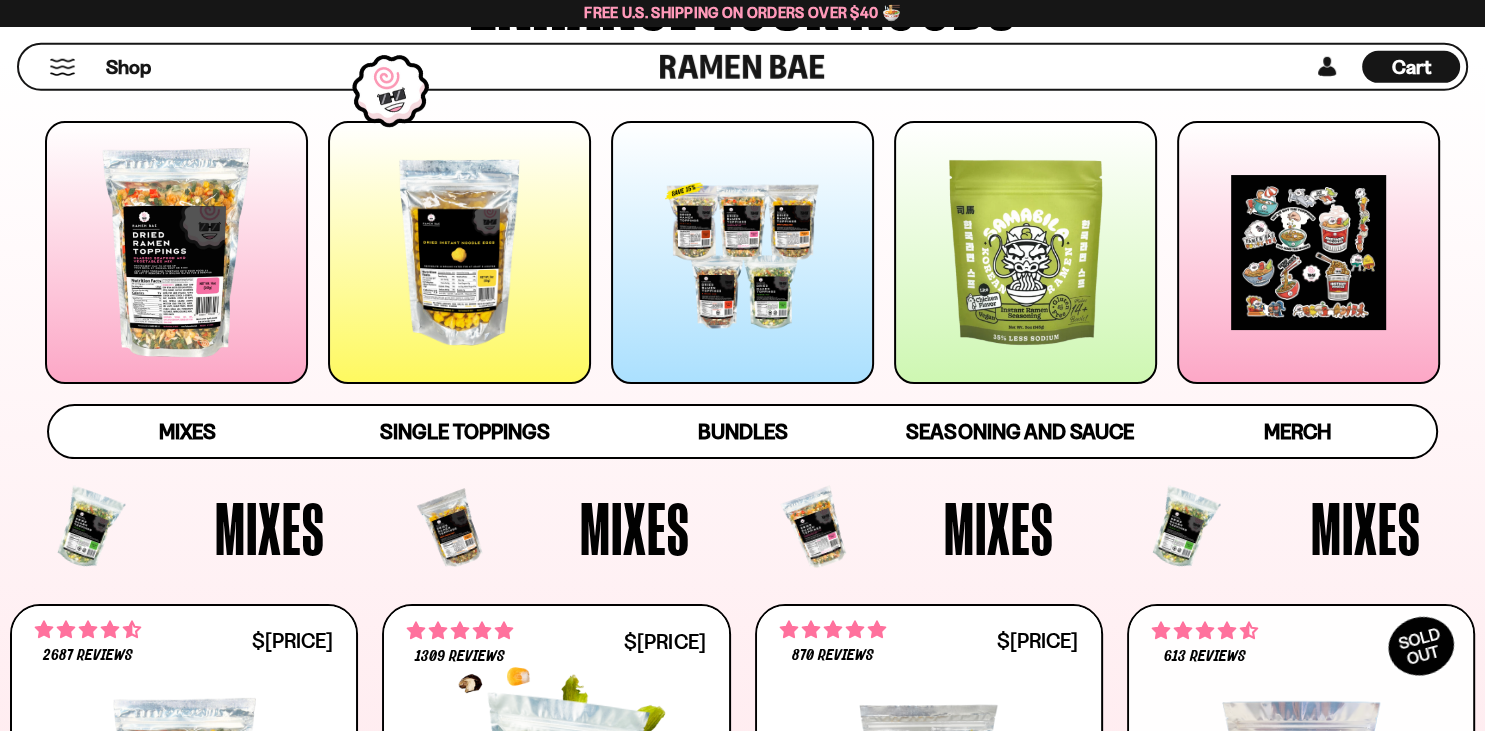 scroll, scrollTop: 250, scrollLeft: 0, axis: vertical 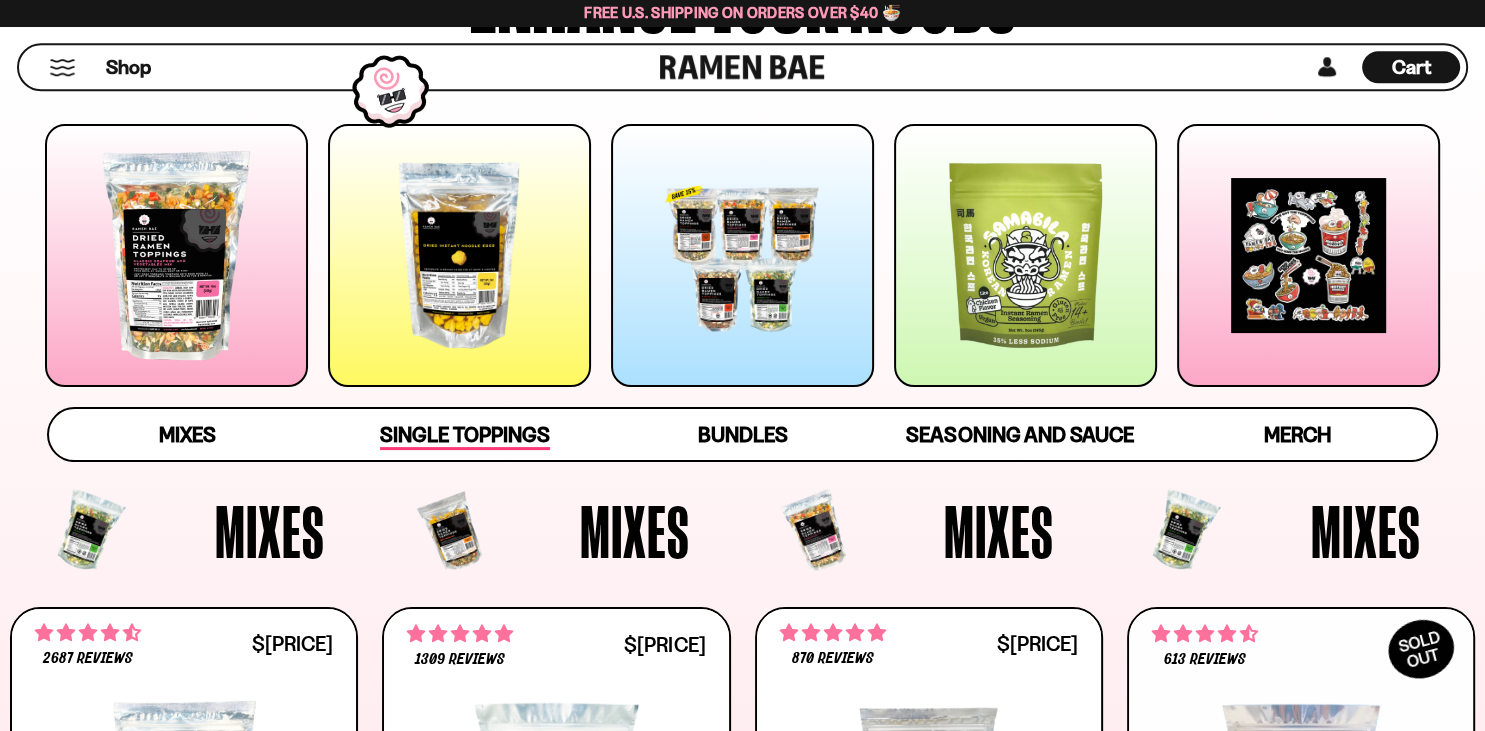 click on "Single Toppings" at bounding box center [464, 436] 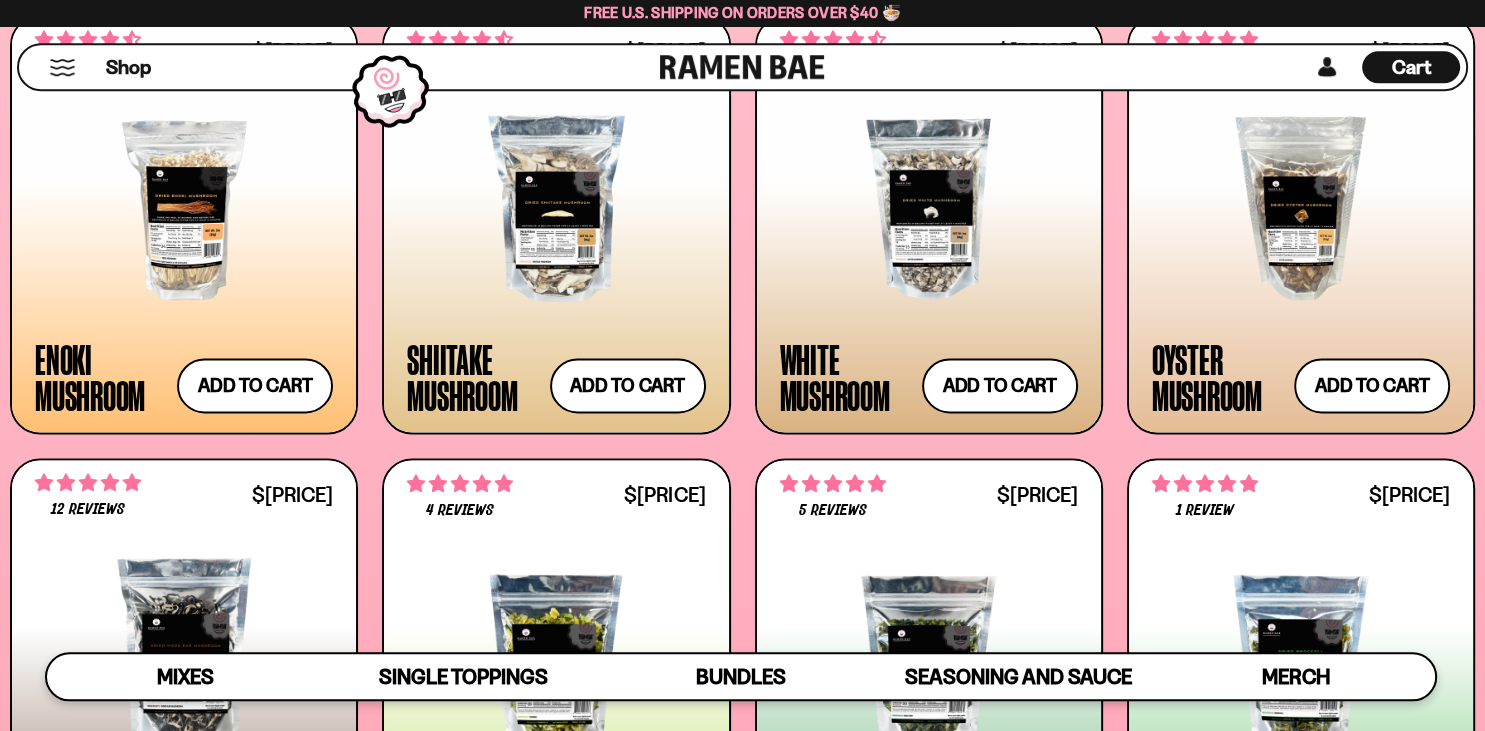 scroll, scrollTop: 2726, scrollLeft: 0, axis: vertical 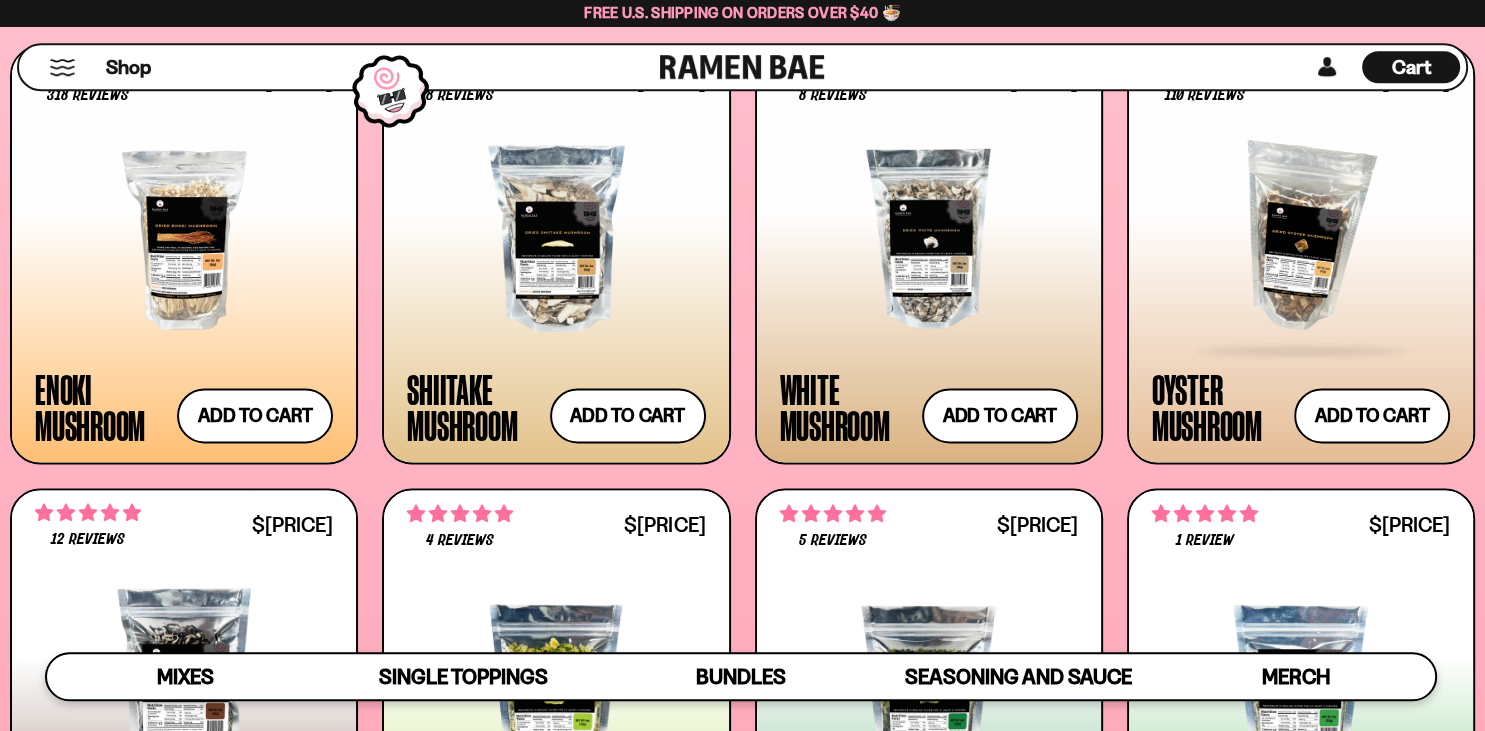 click at bounding box center (1301, 238) 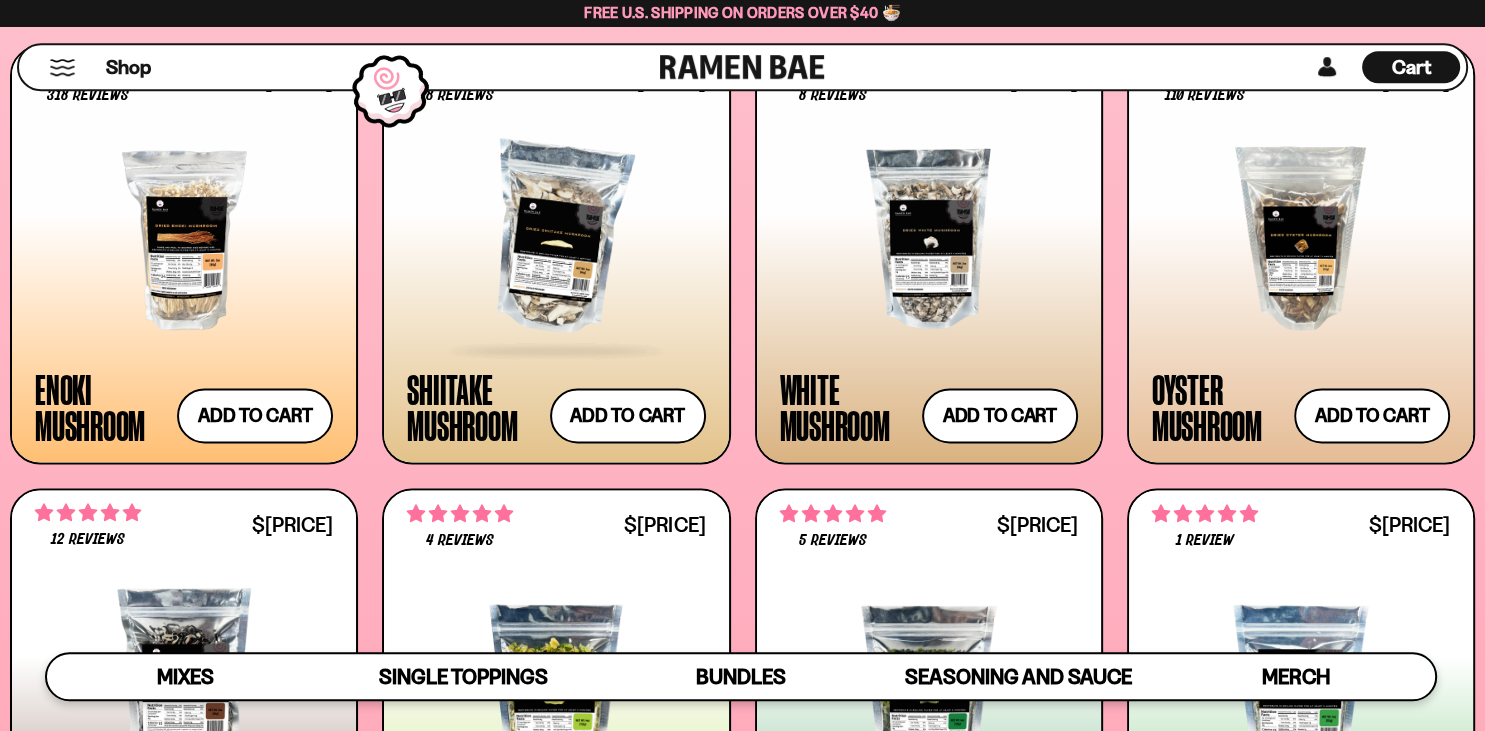 click at bounding box center [556, 238] 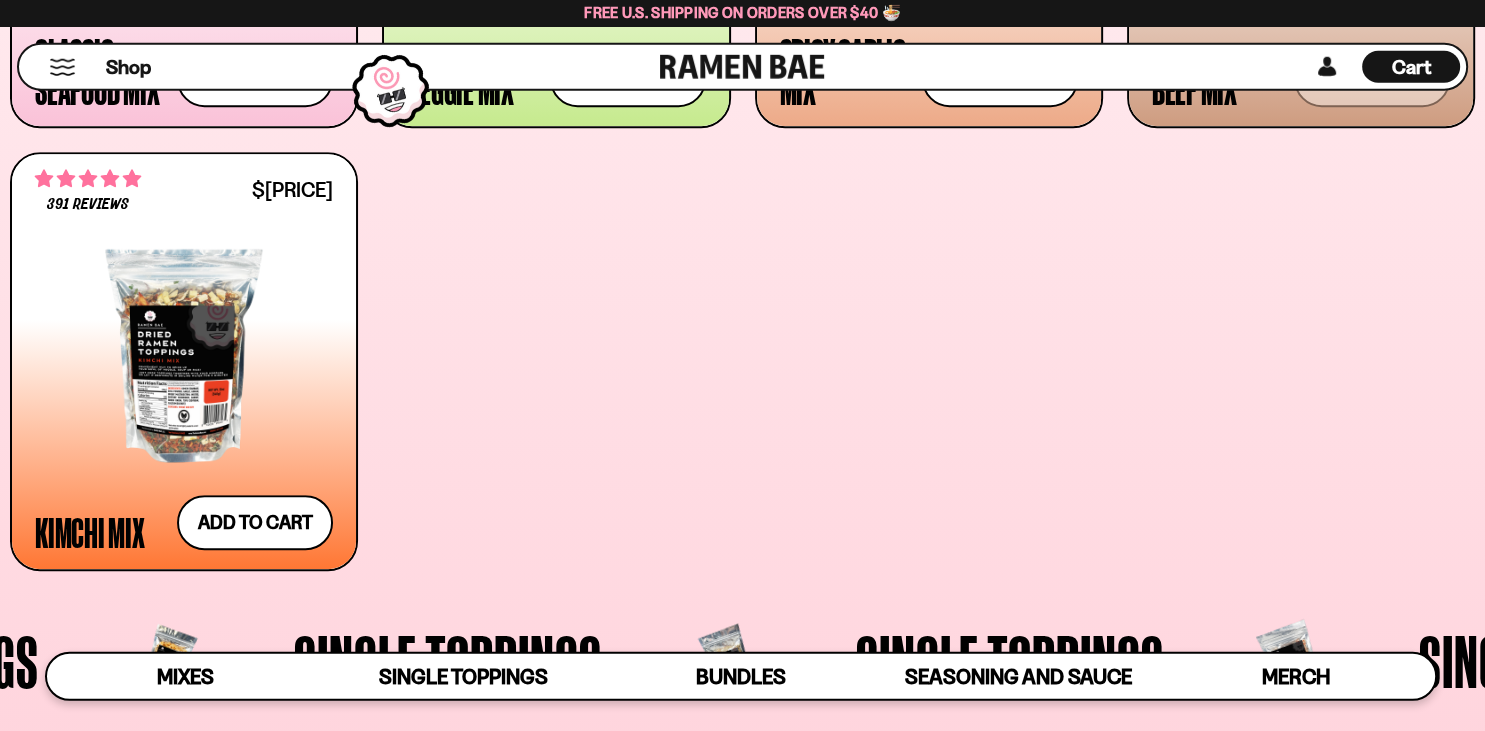 scroll, scrollTop: 1151, scrollLeft: 0, axis: vertical 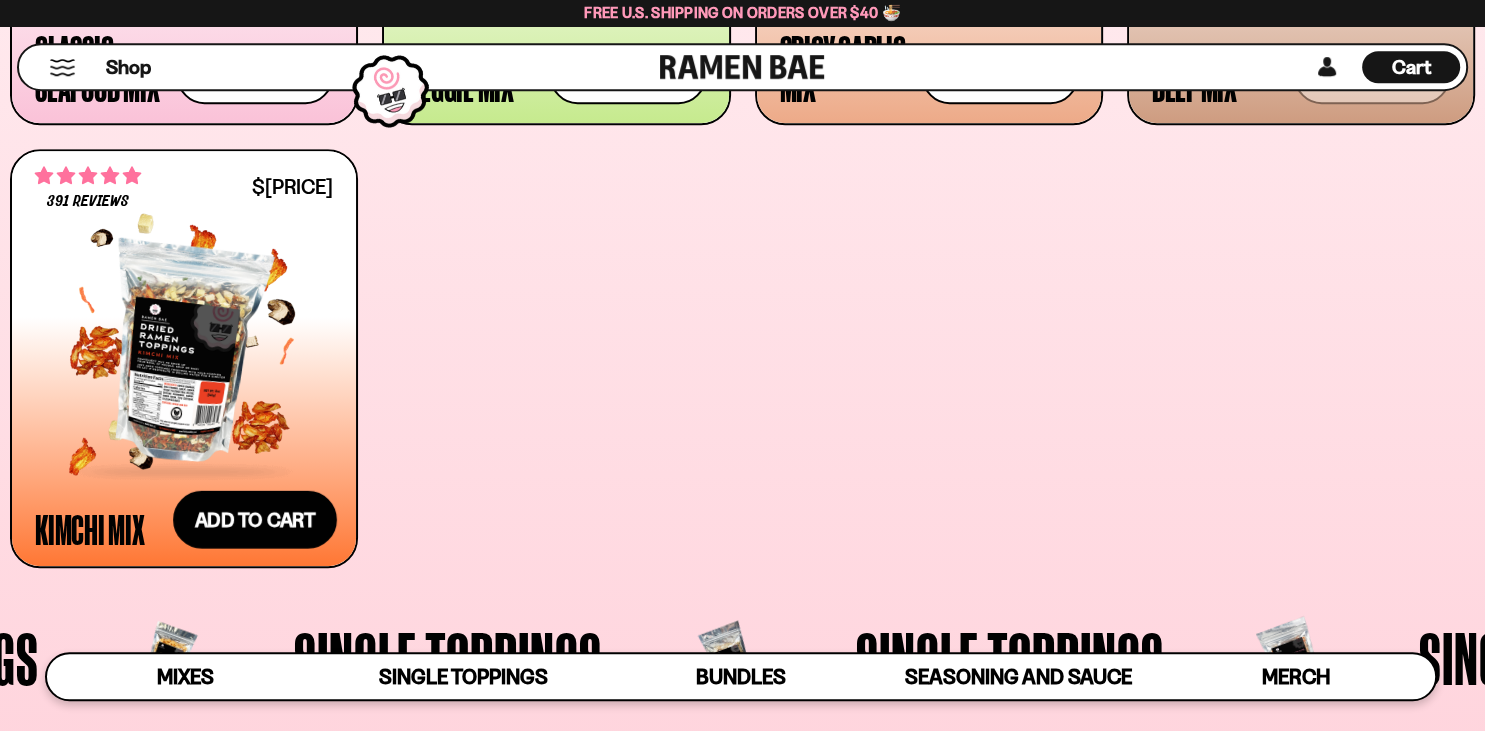 click on "Add to cart
Add
—
Regular price
$25.99
Regular price
Sale price
$25.99
Unit price
/
per" at bounding box center (255, 520) 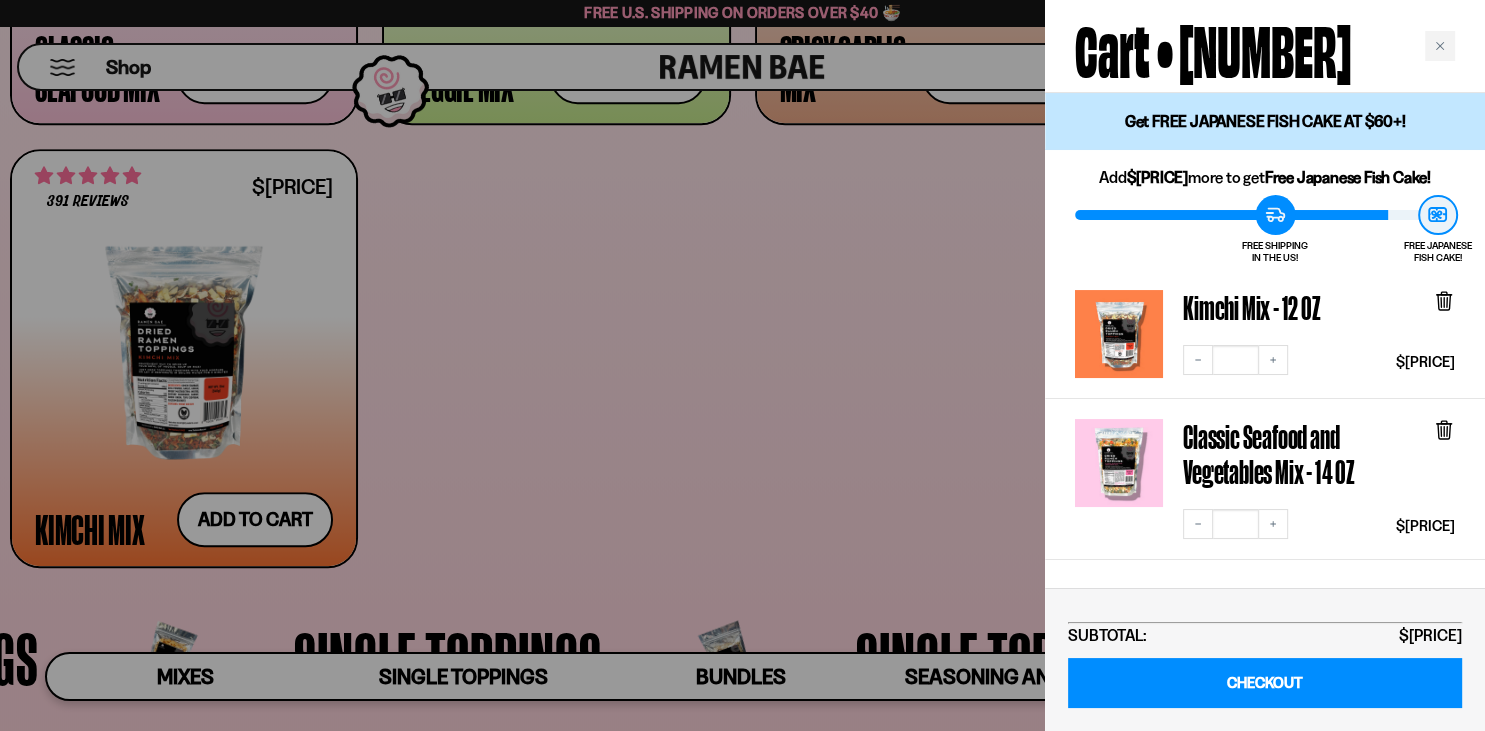 click at bounding box center (742, 365) 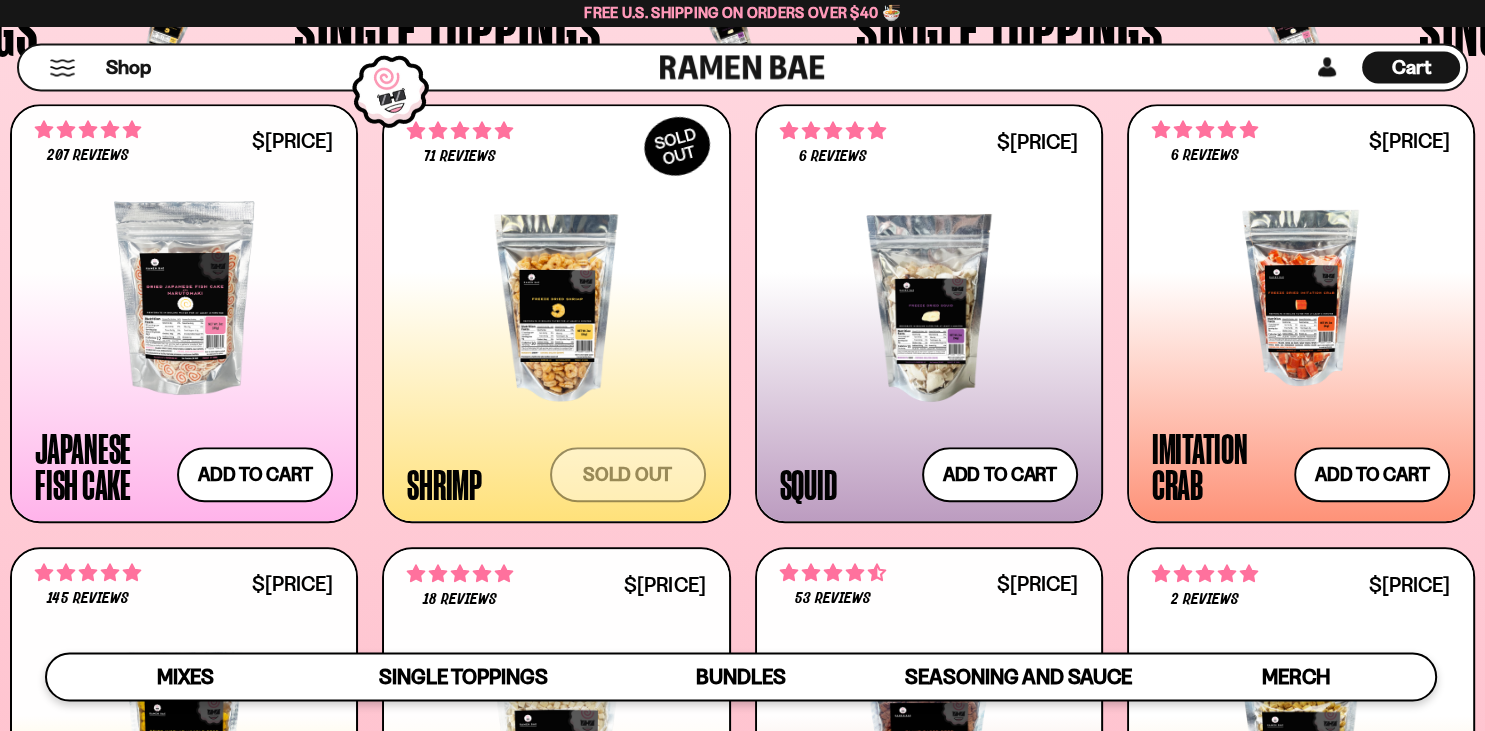 scroll, scrollTop: 1781, scrollLeft: 0, axis: vertical 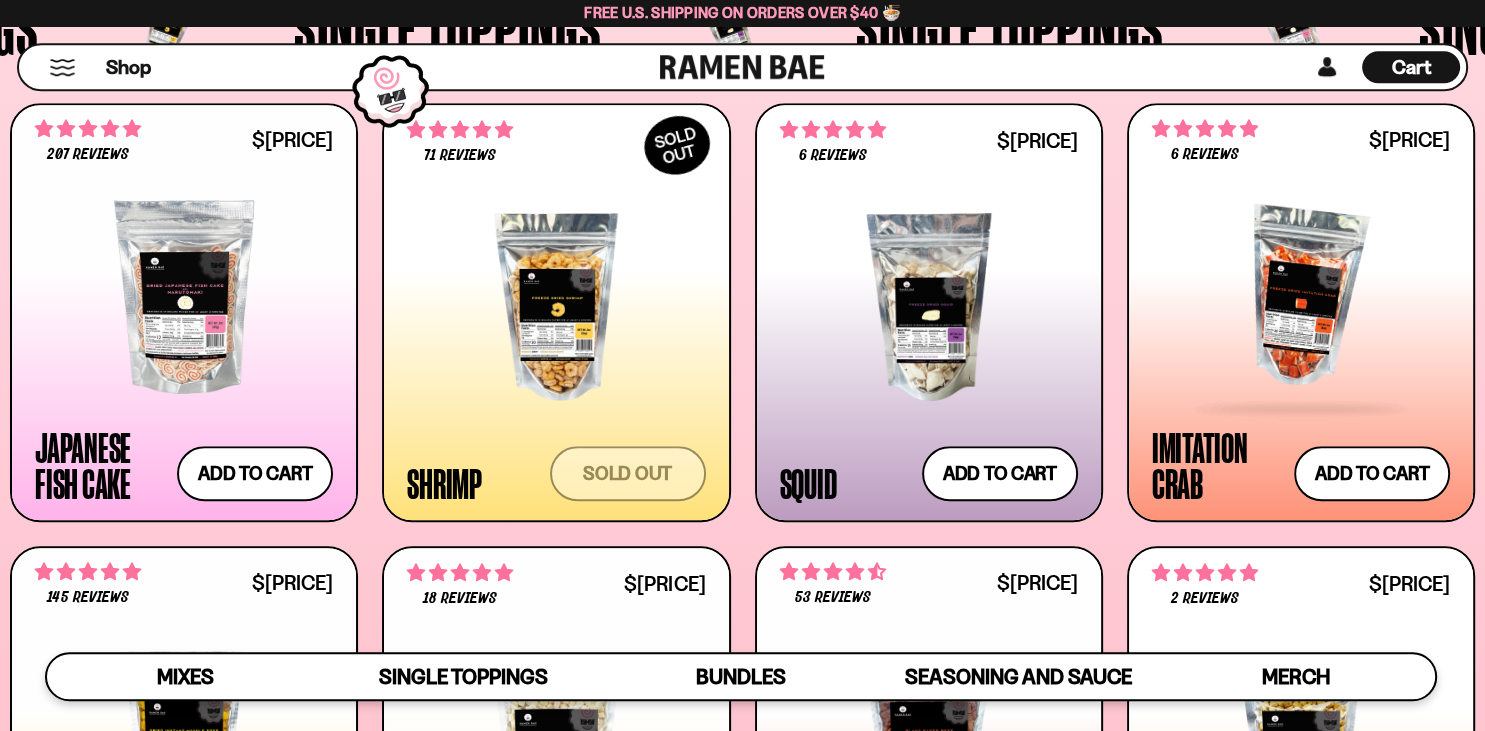 click at bounding box center [1301, 297] 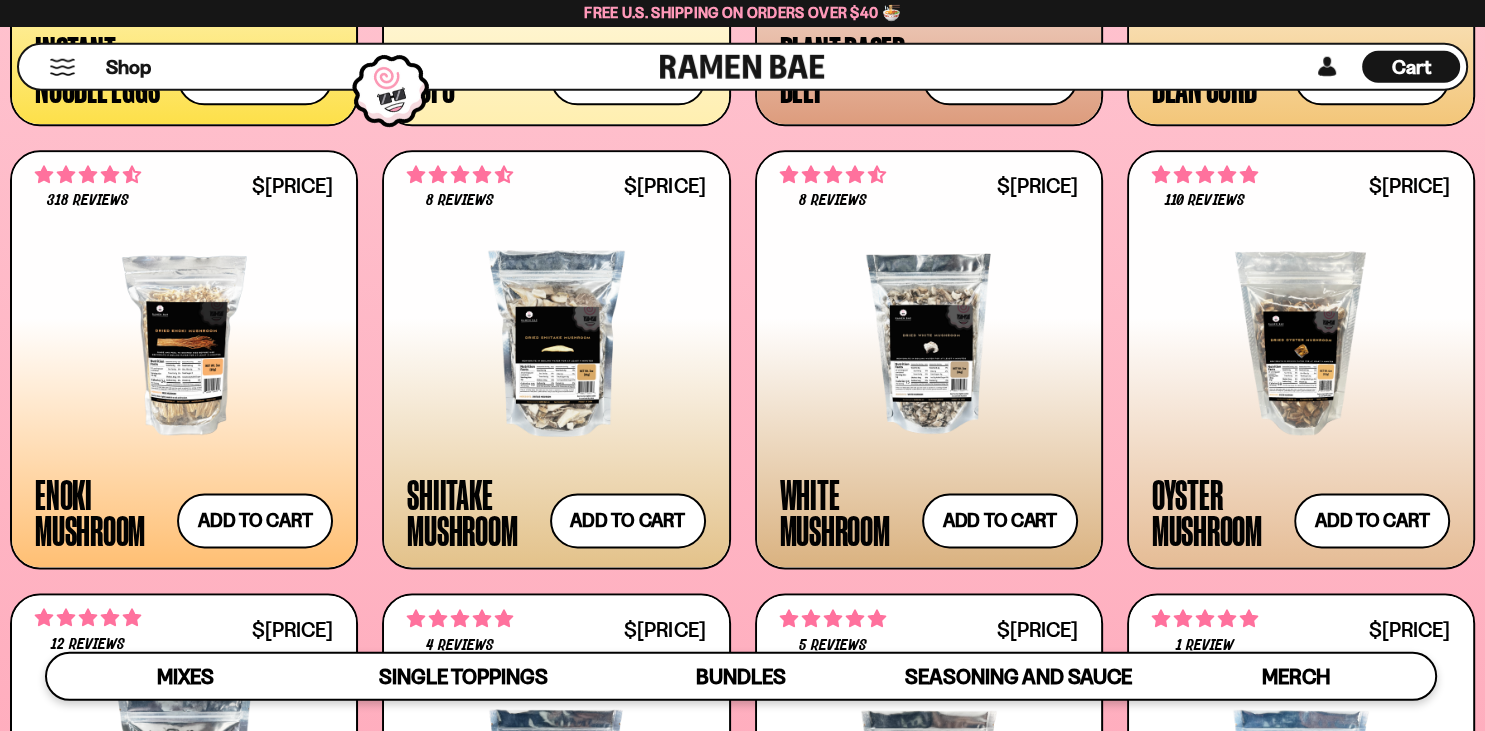 scroll, scrollTop: 2621, scrollLeft: 0, axis: vertical 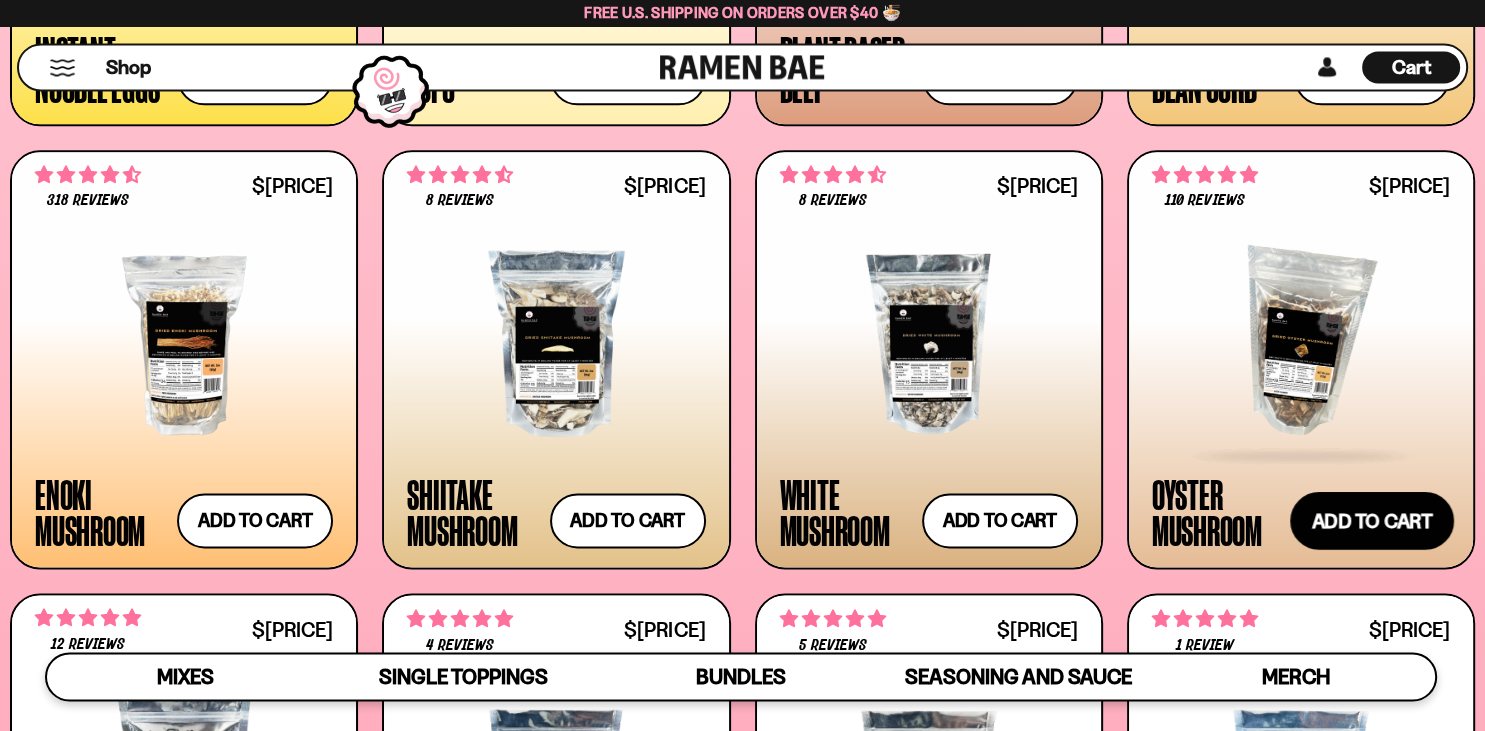 click on "Add to cart
Add
—
Regular price
$7.49
Regular price
Sale price
$7.49
Unit price
/
per" at bounding box center (1372, 520) 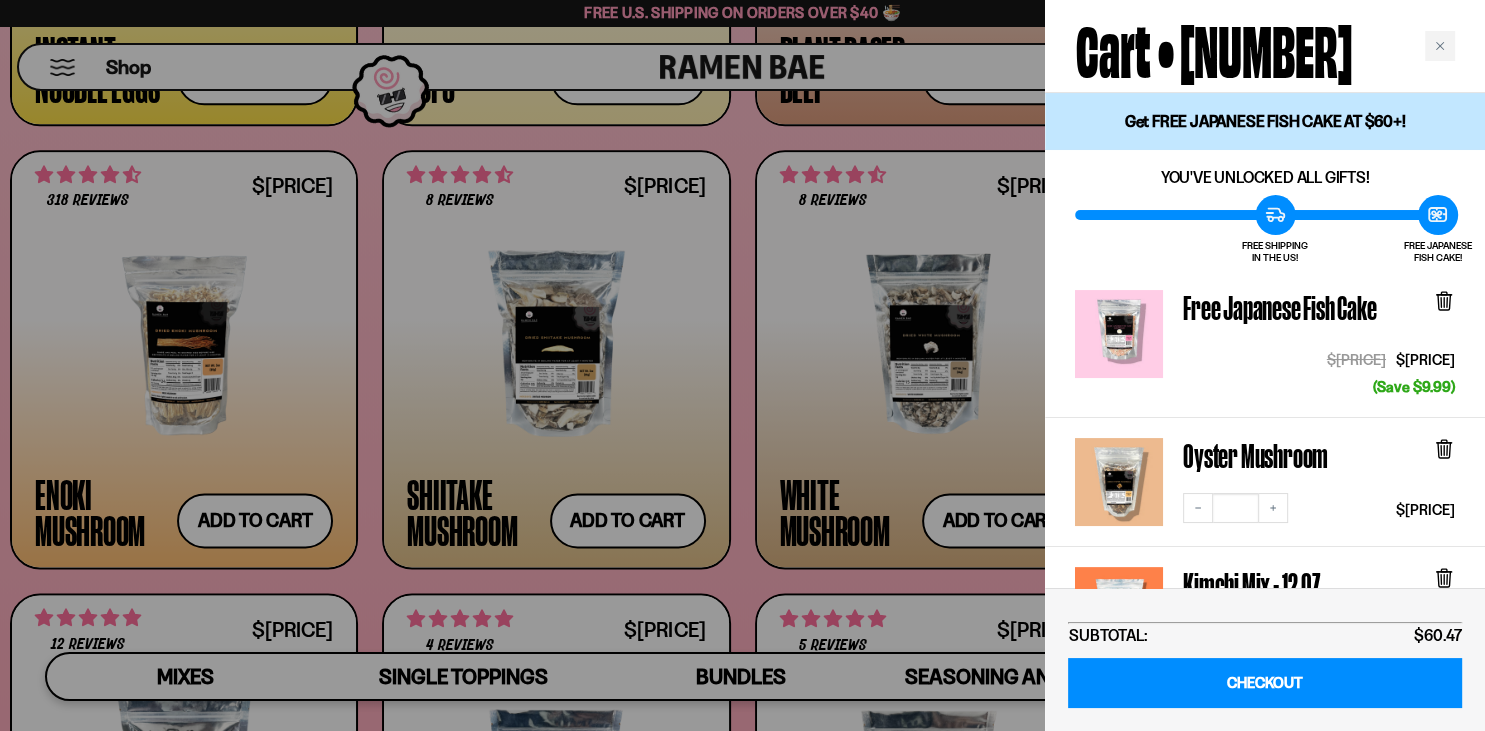 click at bounding box center [742, 365] 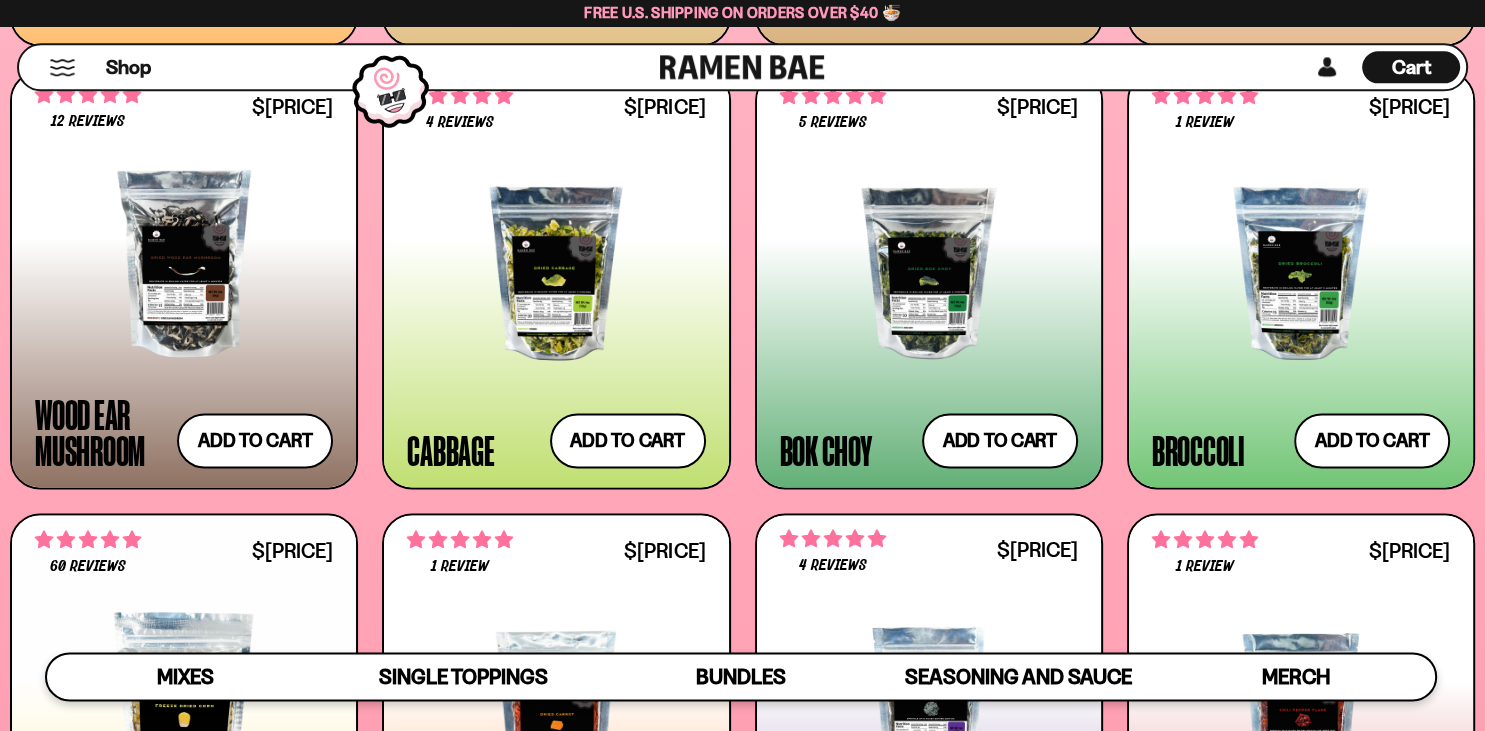 scroll, scrollTop: 3144, scrollLeft: 0, axis: vertical 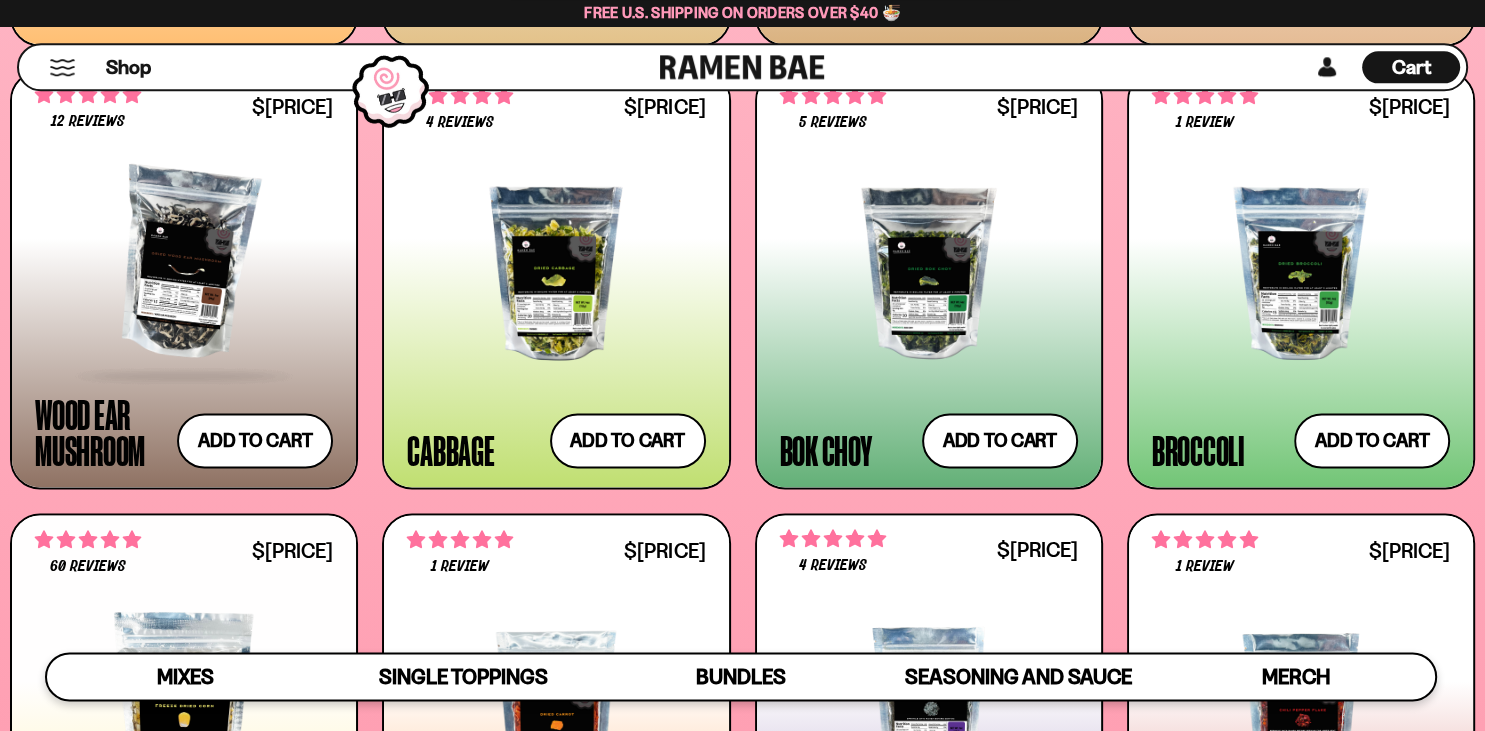 click at bounding box center (184, 263) 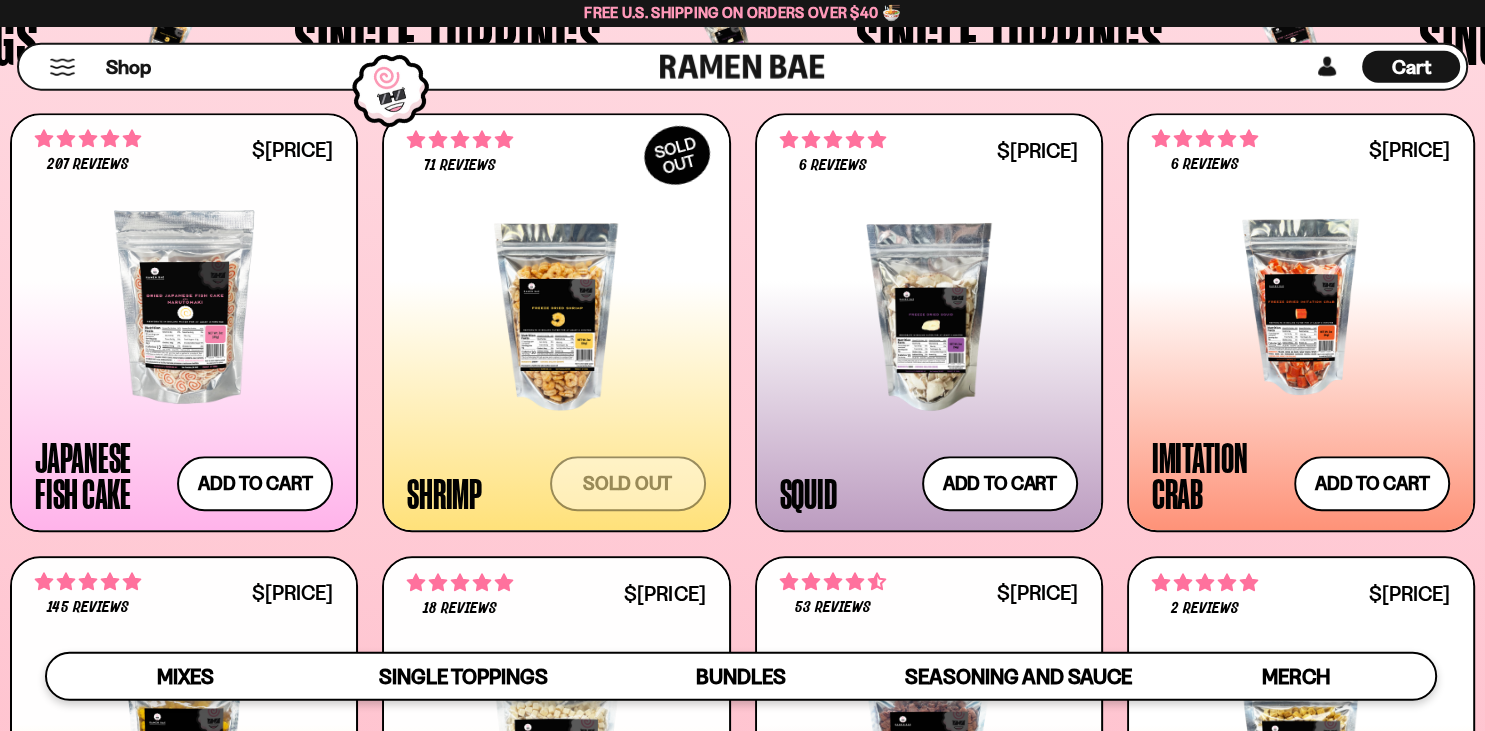 scroll, scrollTop: 1769, scrollLeft: 0, axis: vertical 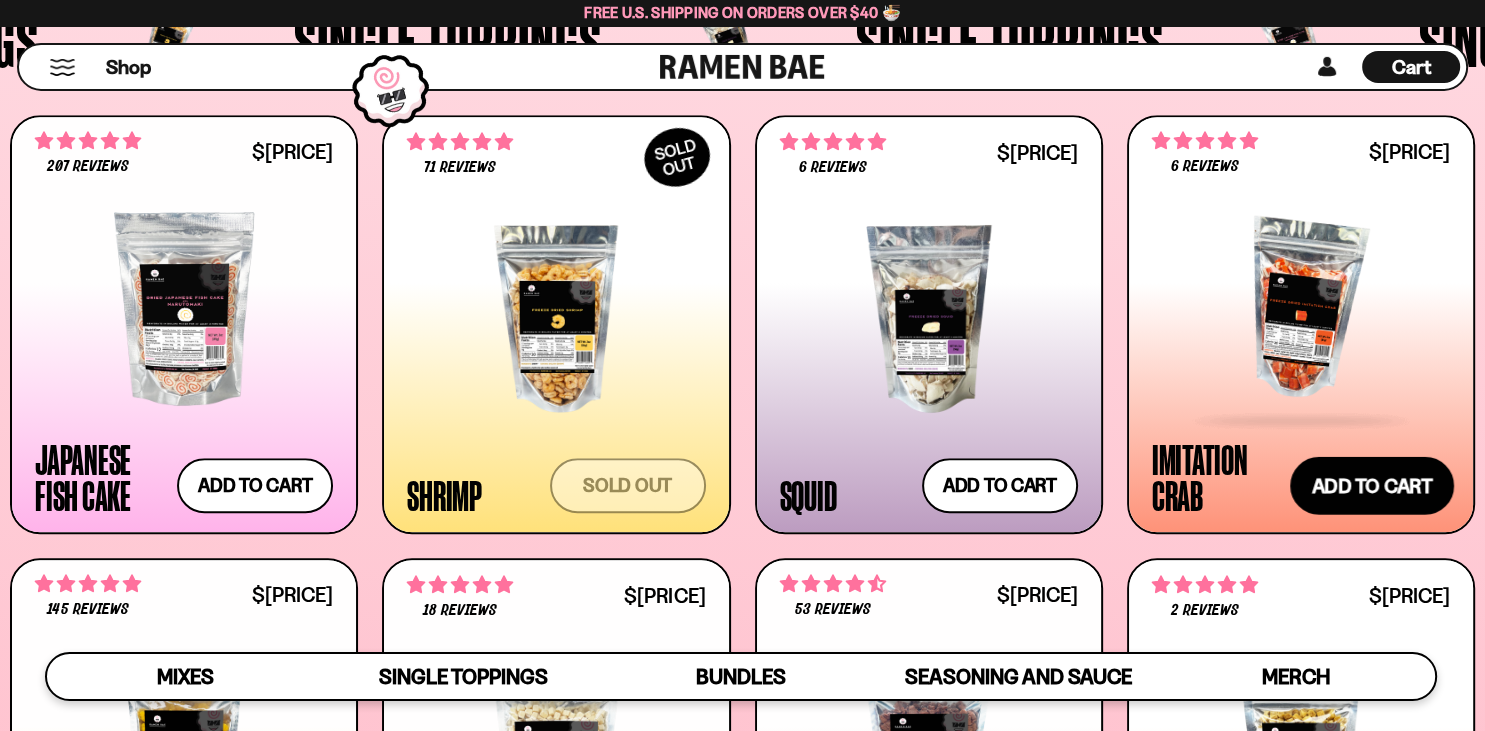 click on "Add to cart
Add
—
Regular price
$11.99
Regular price
Sale price
$11.99
Unit price
/
per" at bounding box center [1372, 486] 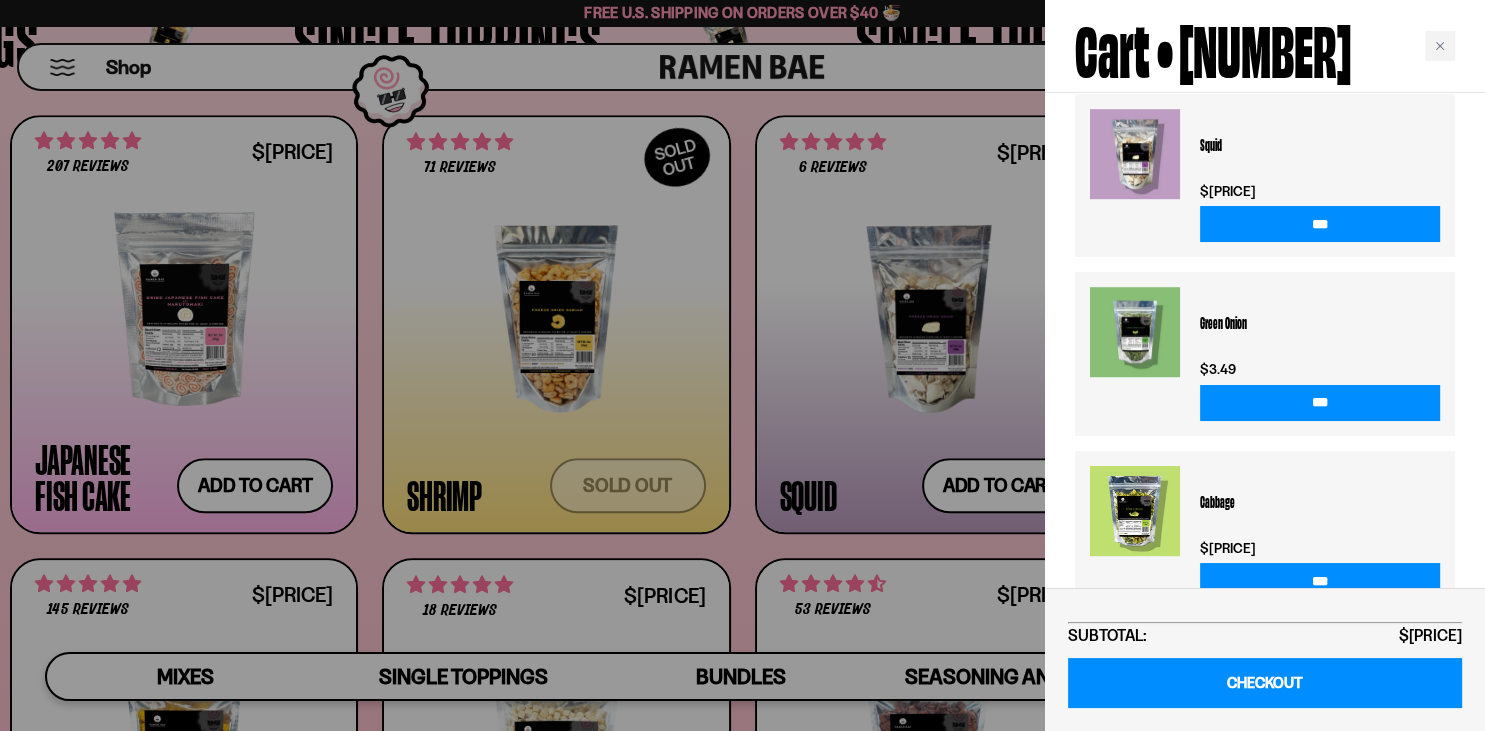 scroll, scrollTop: 1020, scrollLeft: 0, axis: vertical 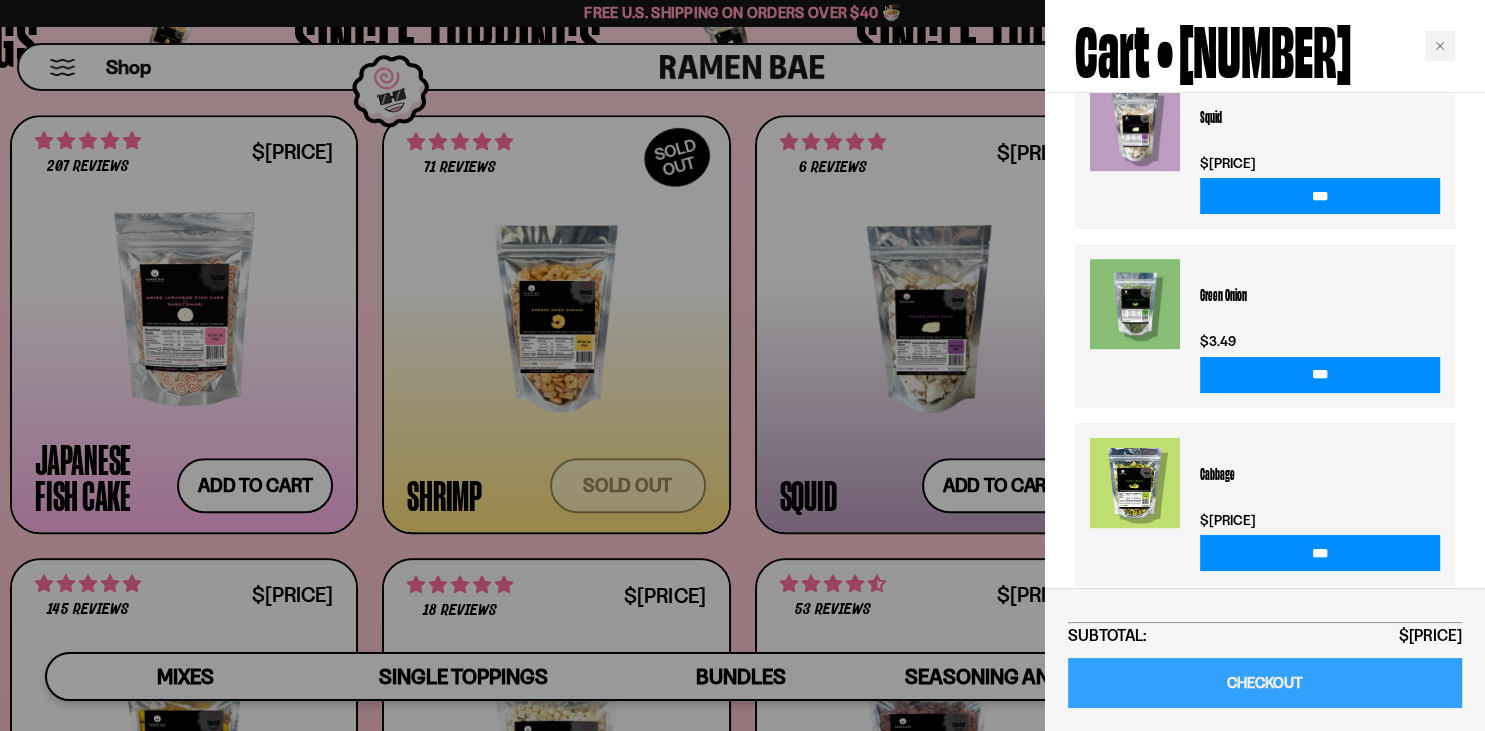 click on "CHECKOUT" at bounding box center (1265, 683) 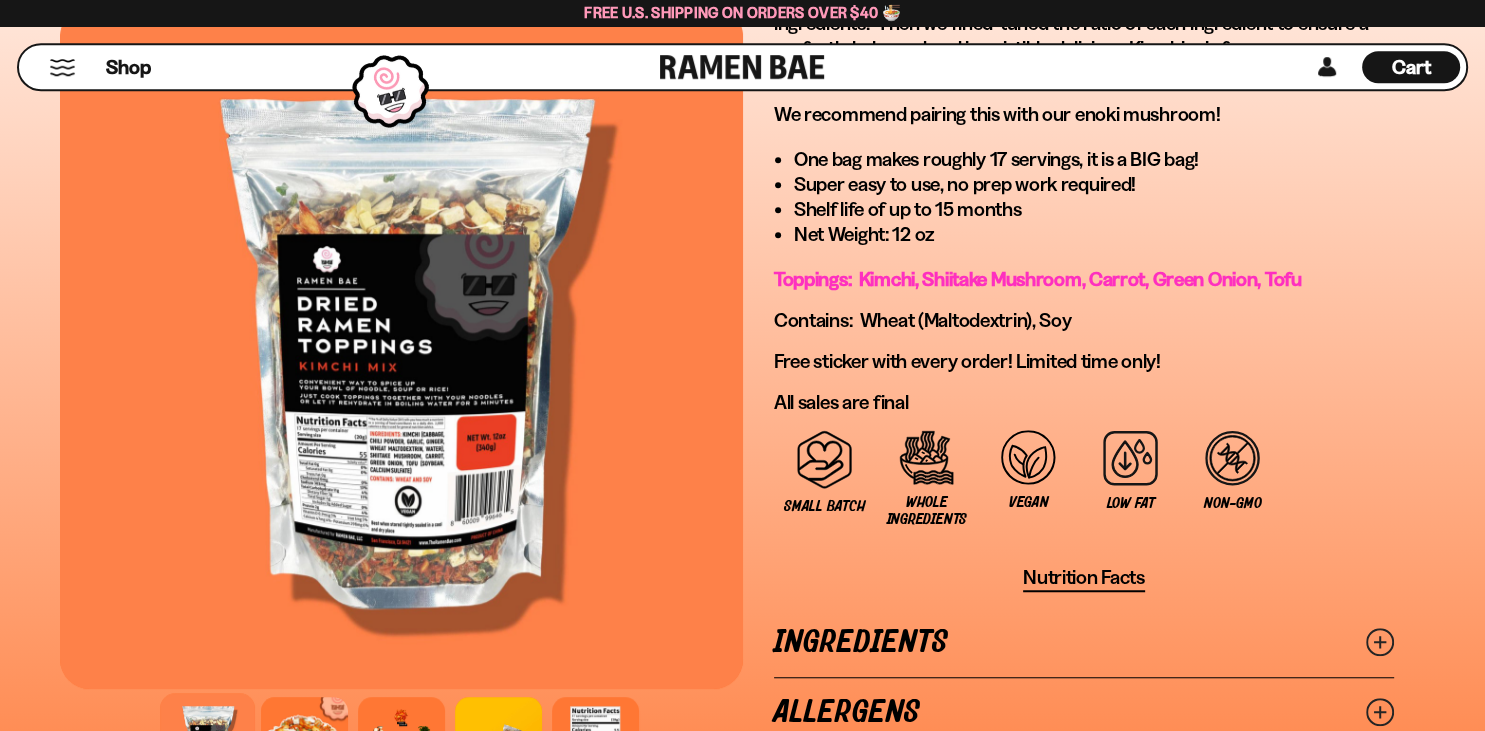 scroll, scrollTop: 1312, scrollLeft: 0, axis: vertical 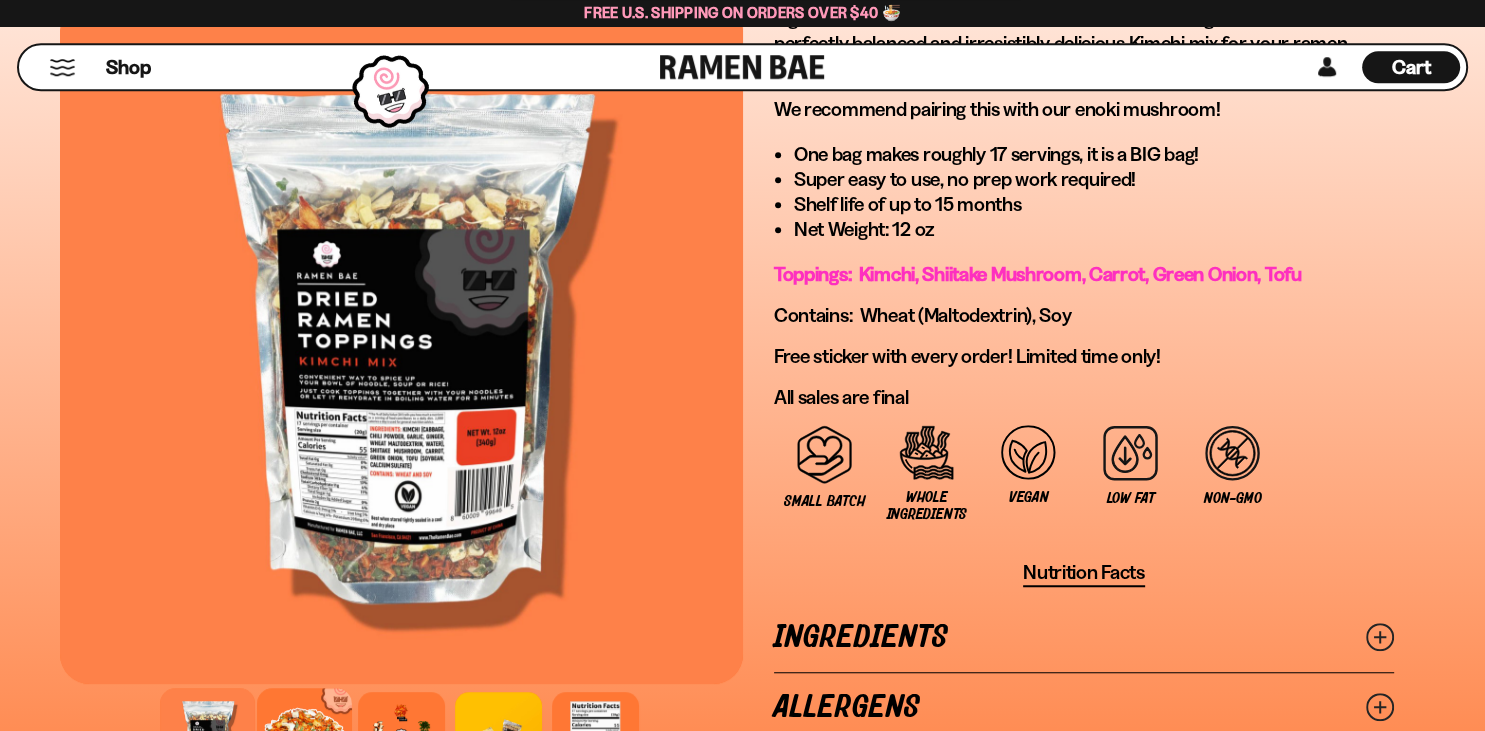 click at bounding box center (304, 735) 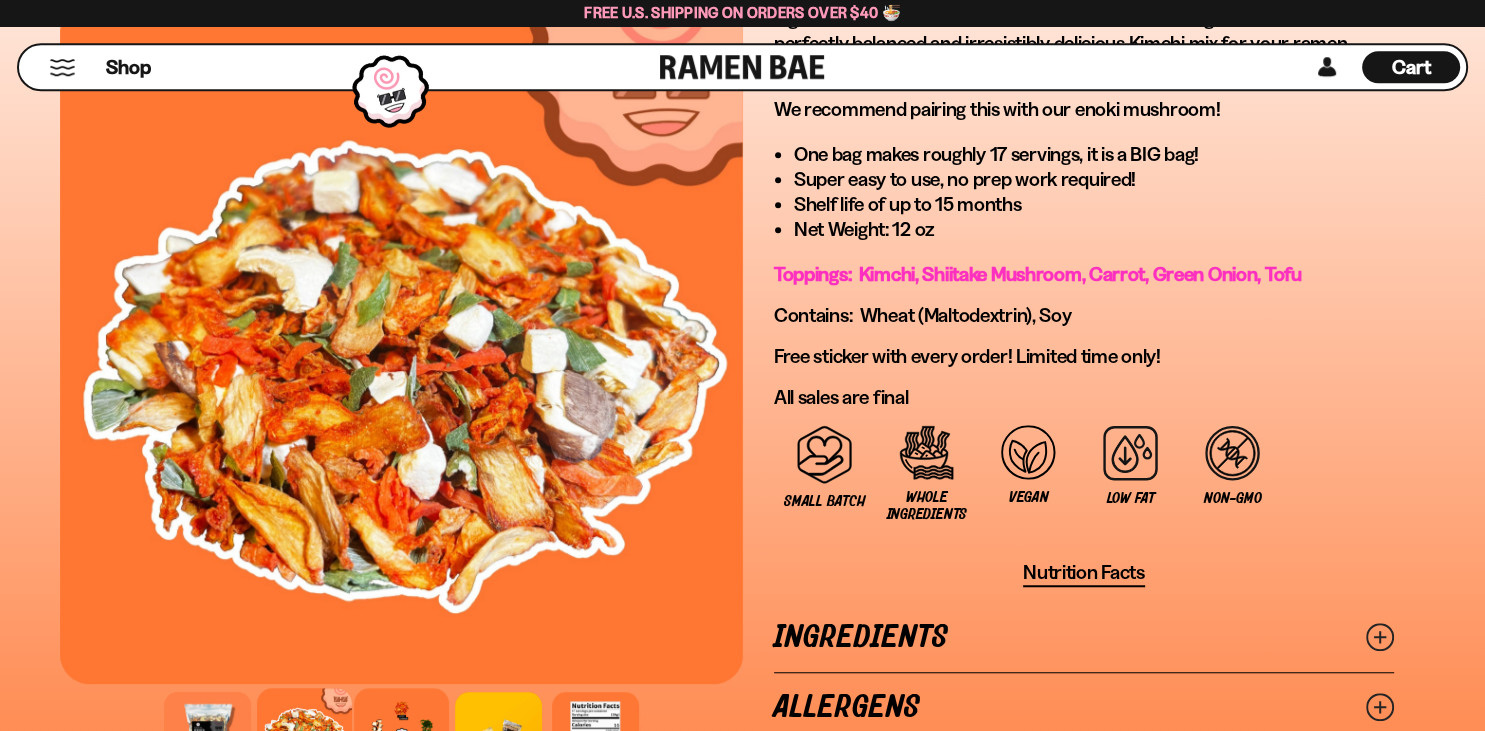 click at bounding box center (401, 735) 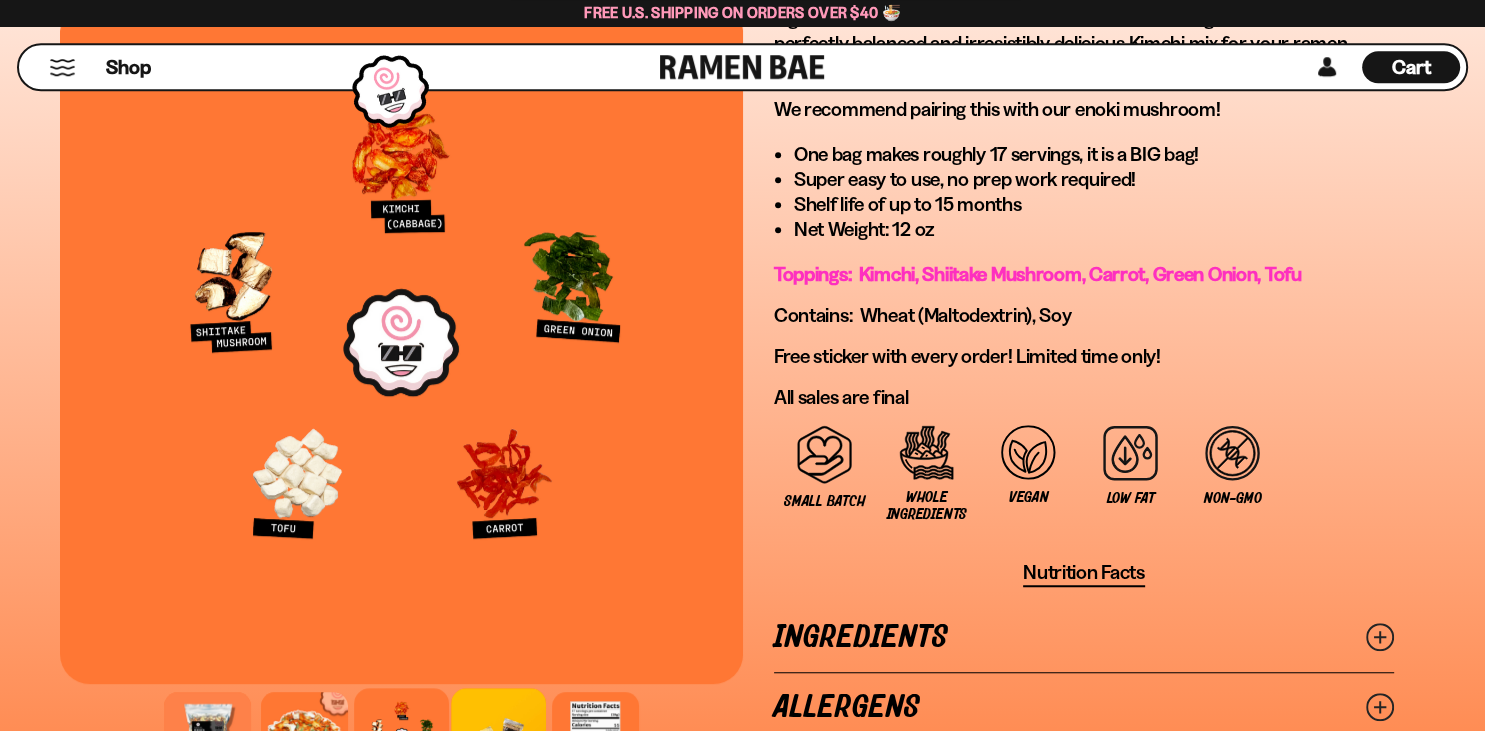 click at bounding box center [498, 735] 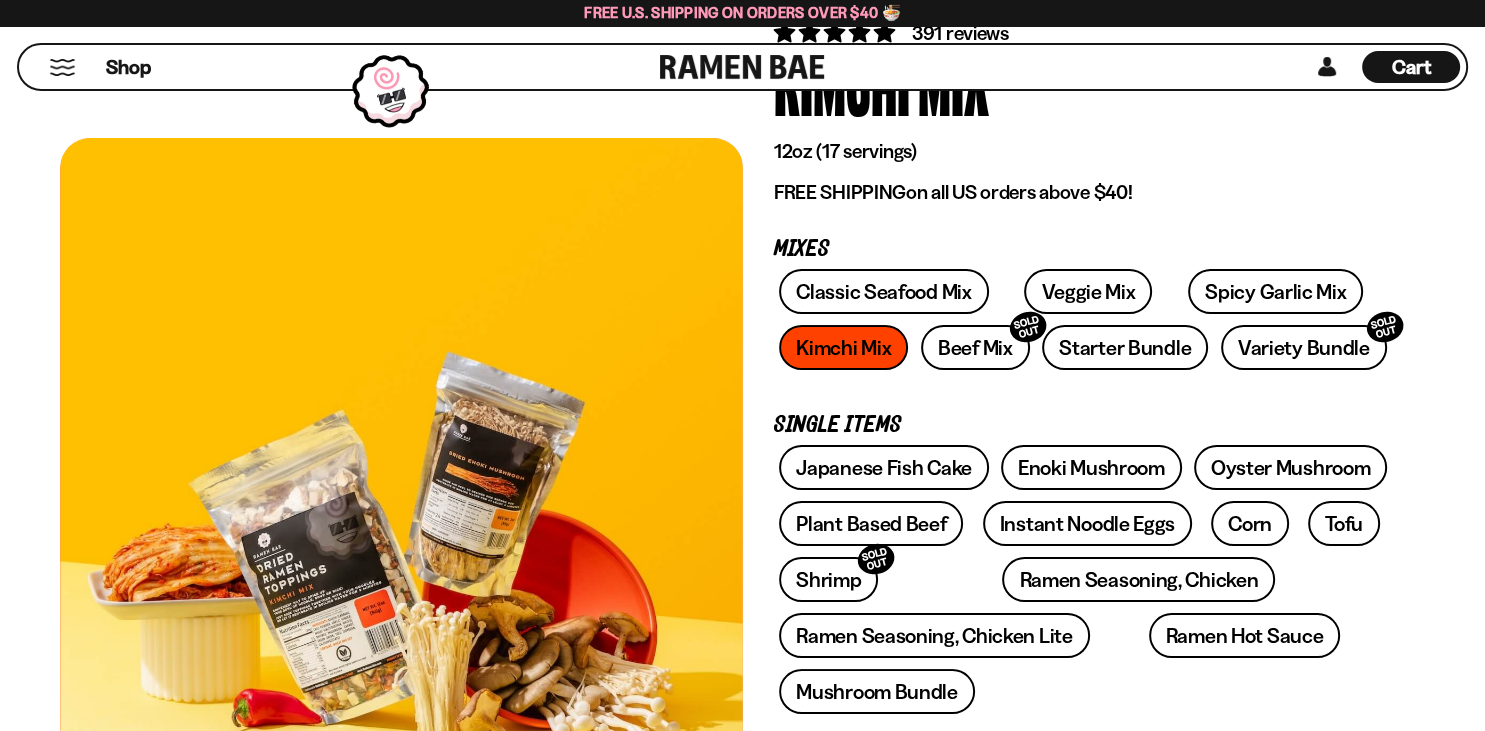 scroll, scrollTop: 0, scrollLeft: 0, axis: both 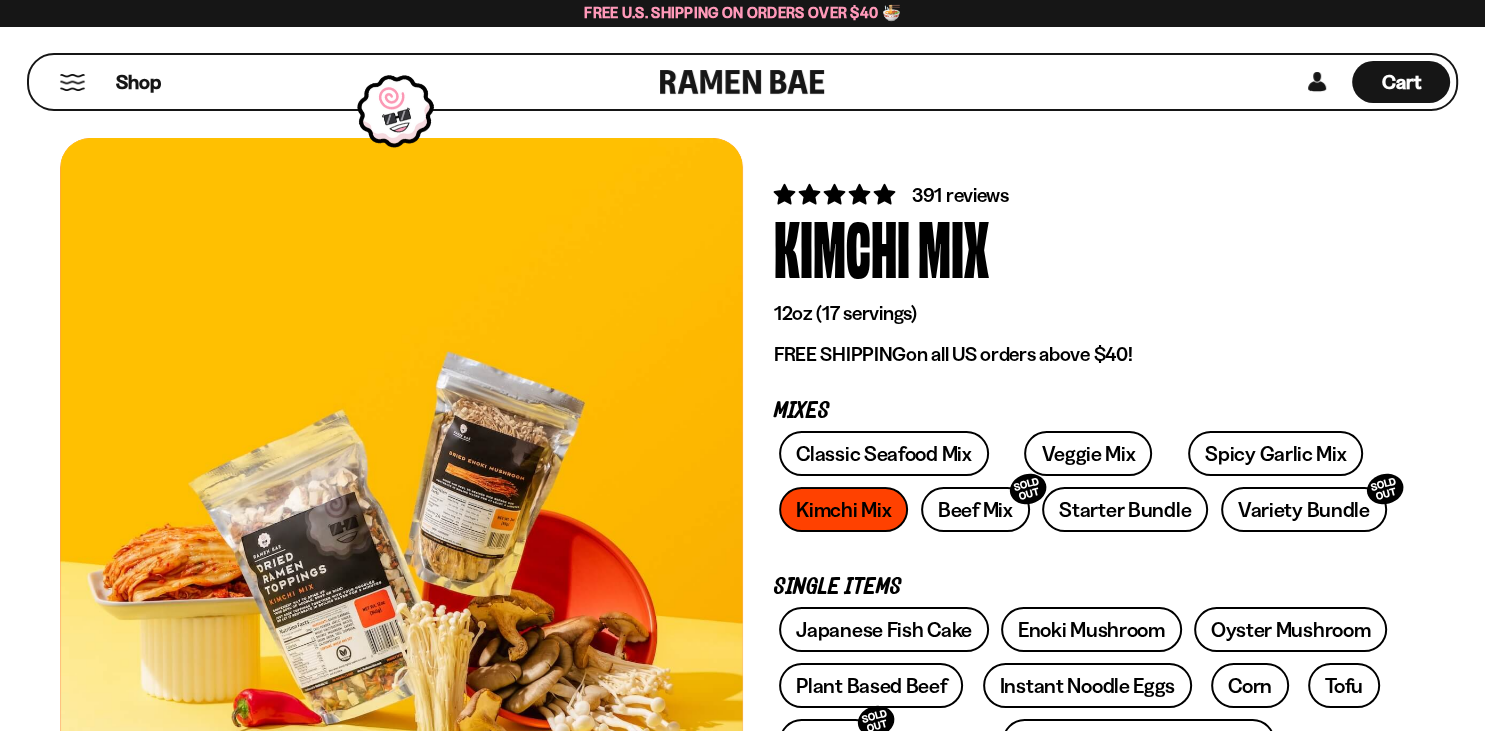 click at bounding box center (401, 479) 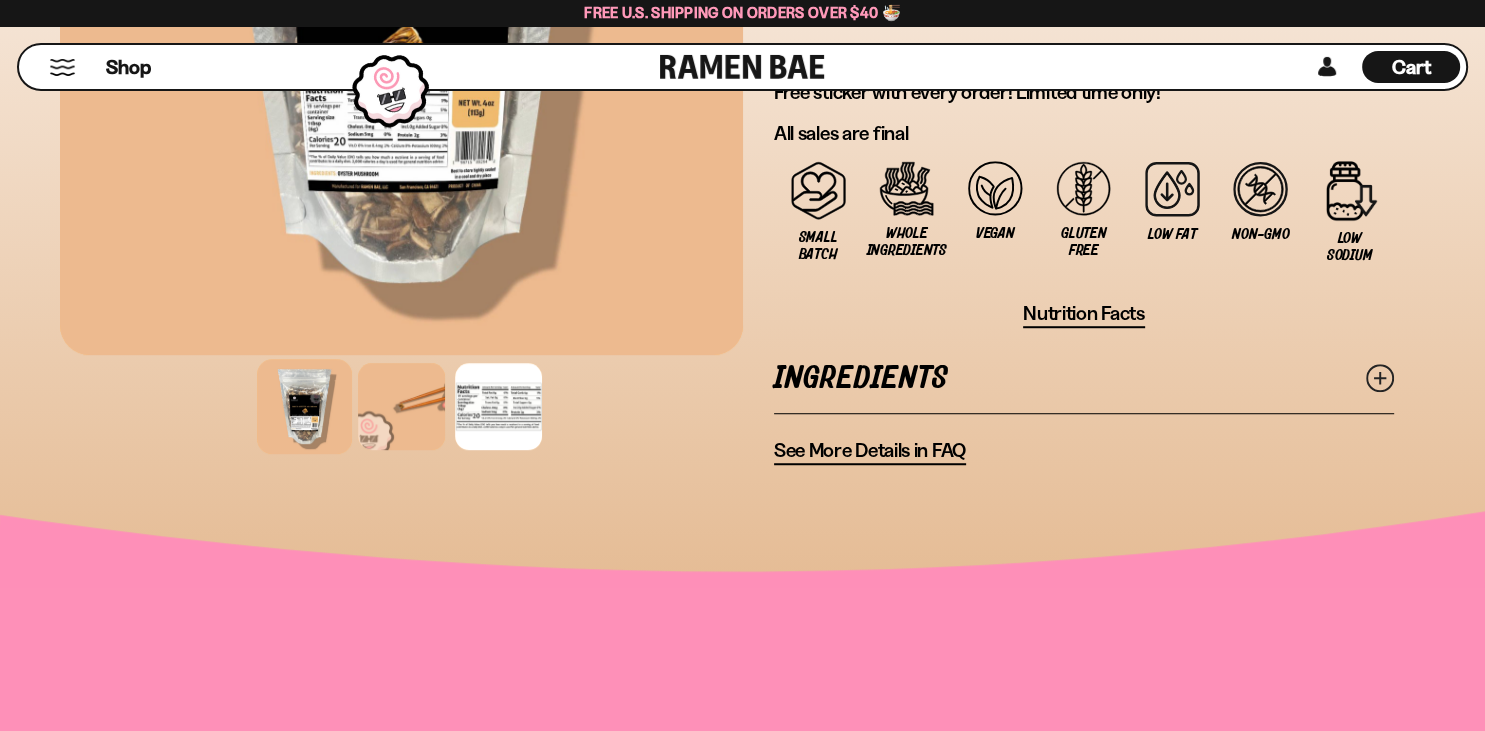 scroll, scrollTop: 1302, scrollLeft: 0, axis: vertical 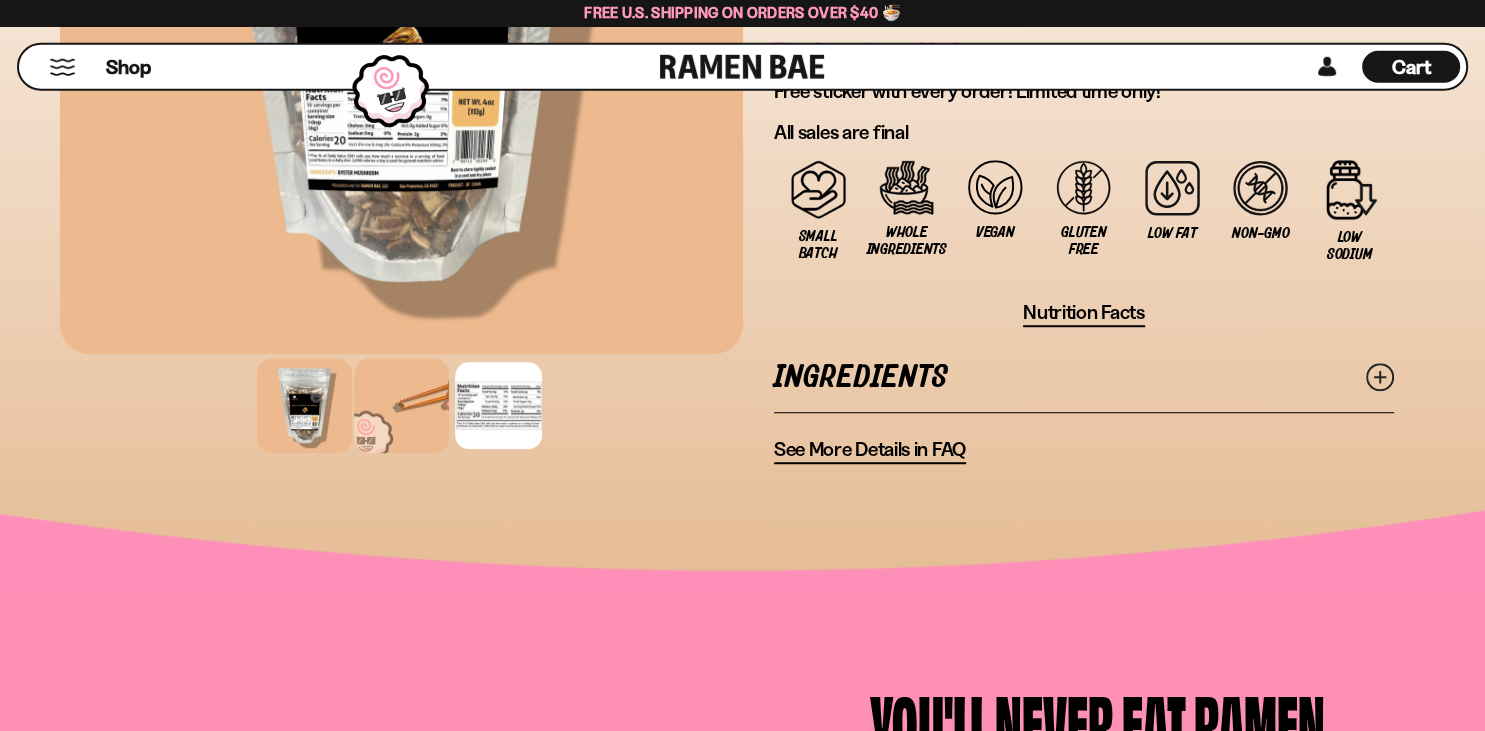click at bounding box center (401, 405) 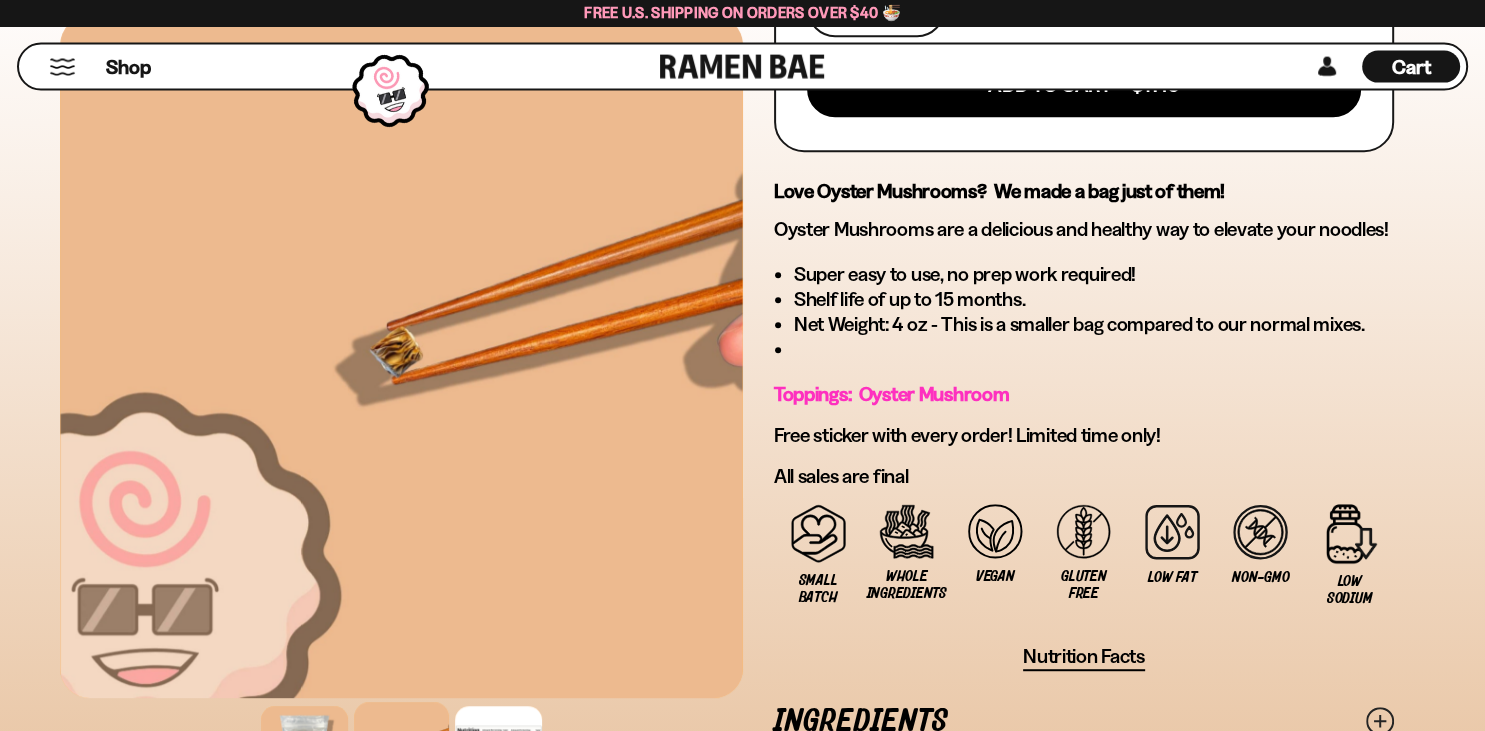 scroll, scrollTop: 952, scrollLeft: 0, axis: vertical 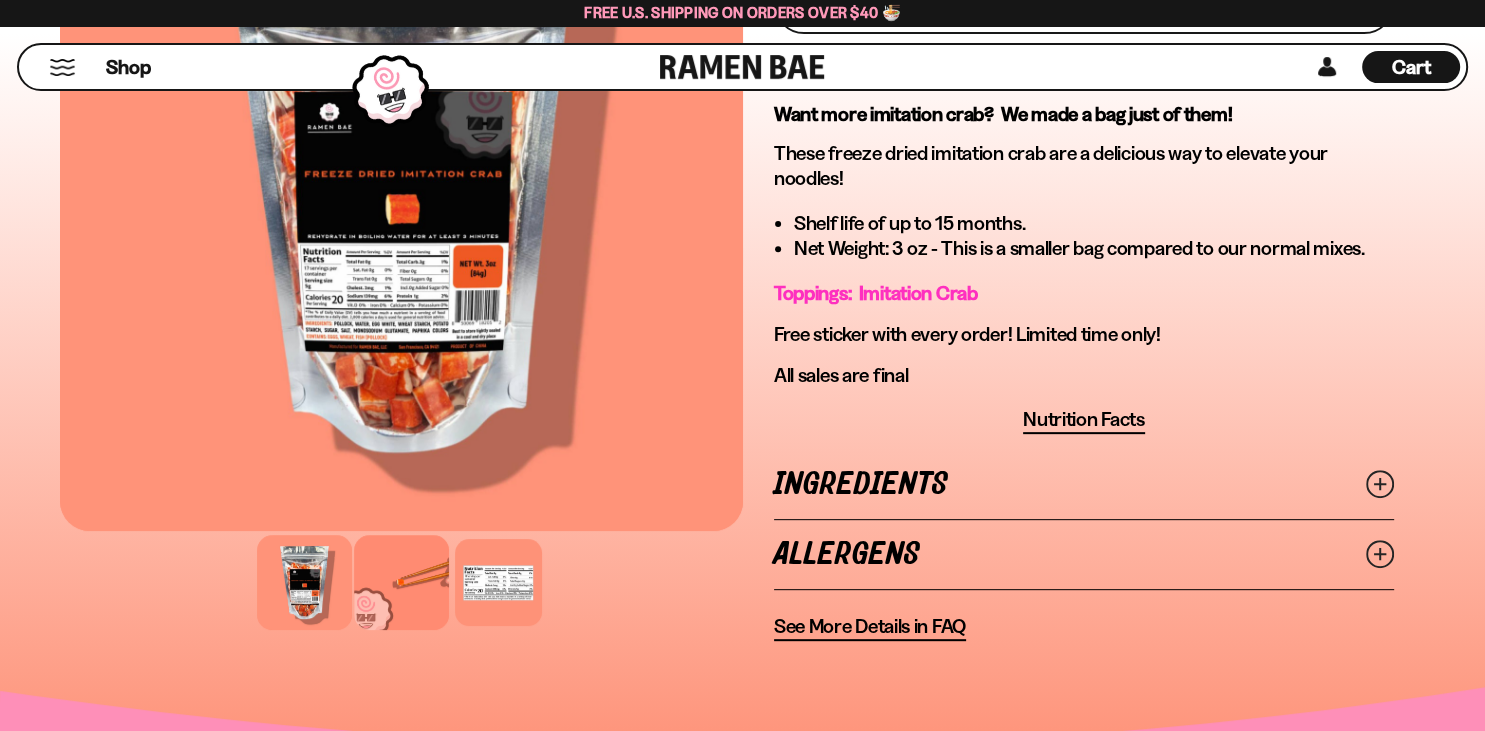 click at bounding box center [401, 582] 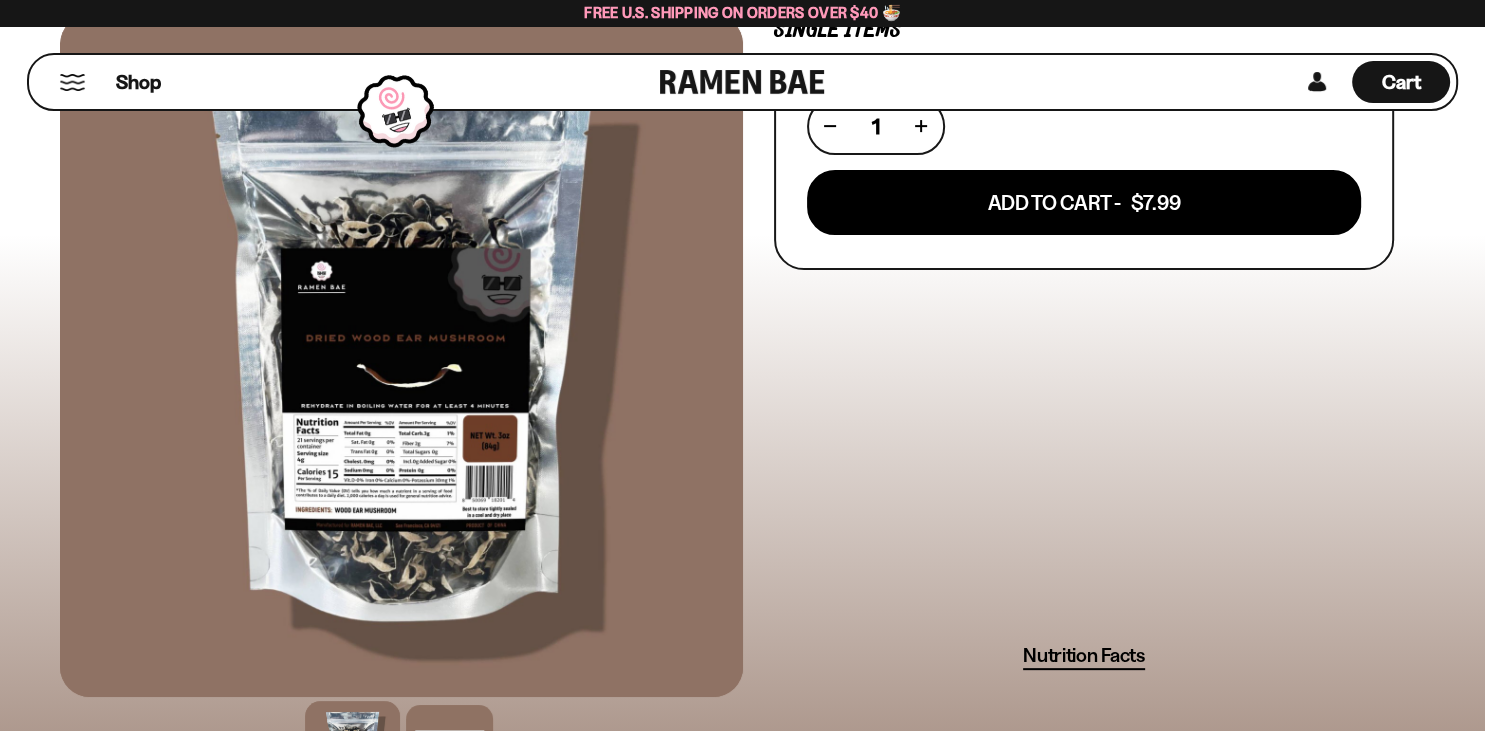 scroll, scrollTop: 0, scrollLeft: 0, axis: both 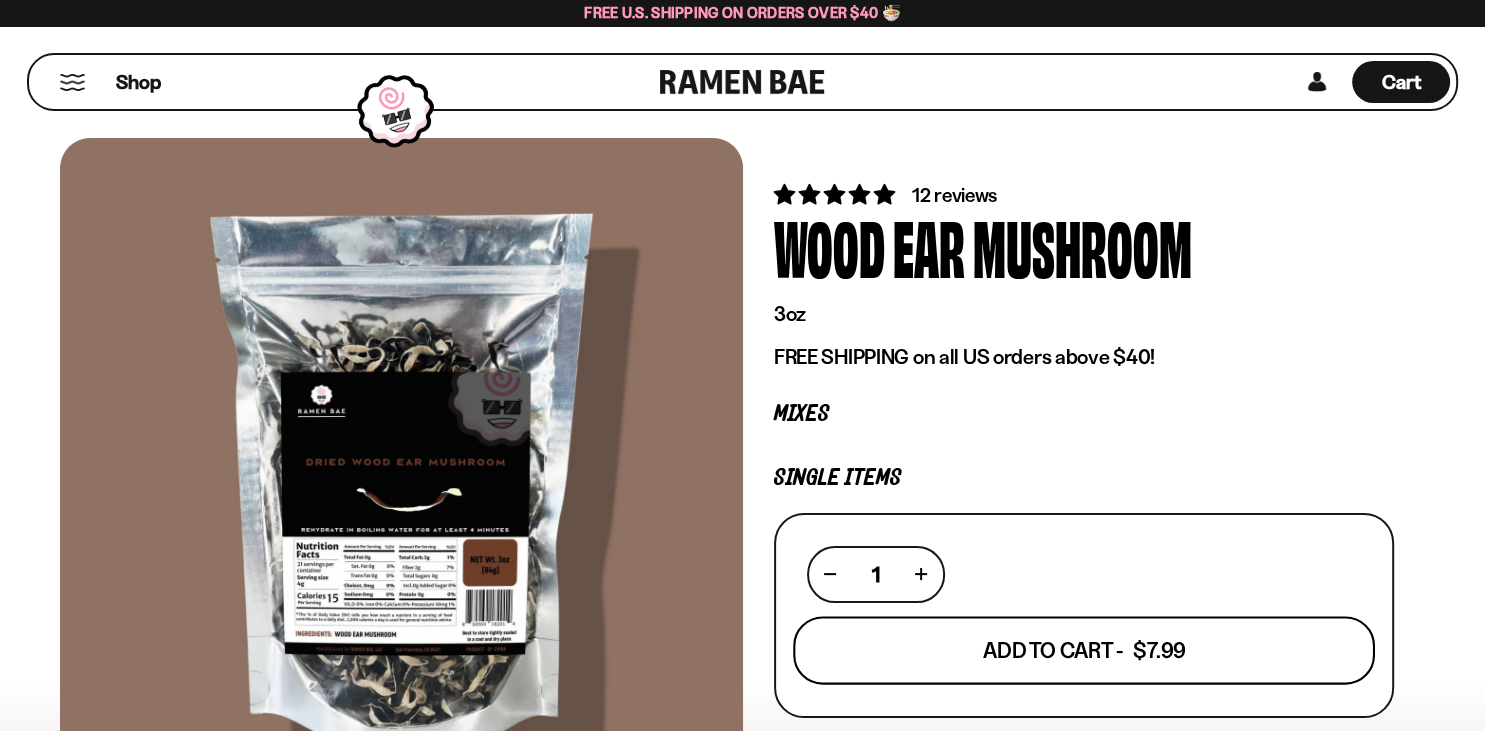 click on "Add To Cart -
$7.99" at bounding box center [1084, 650] 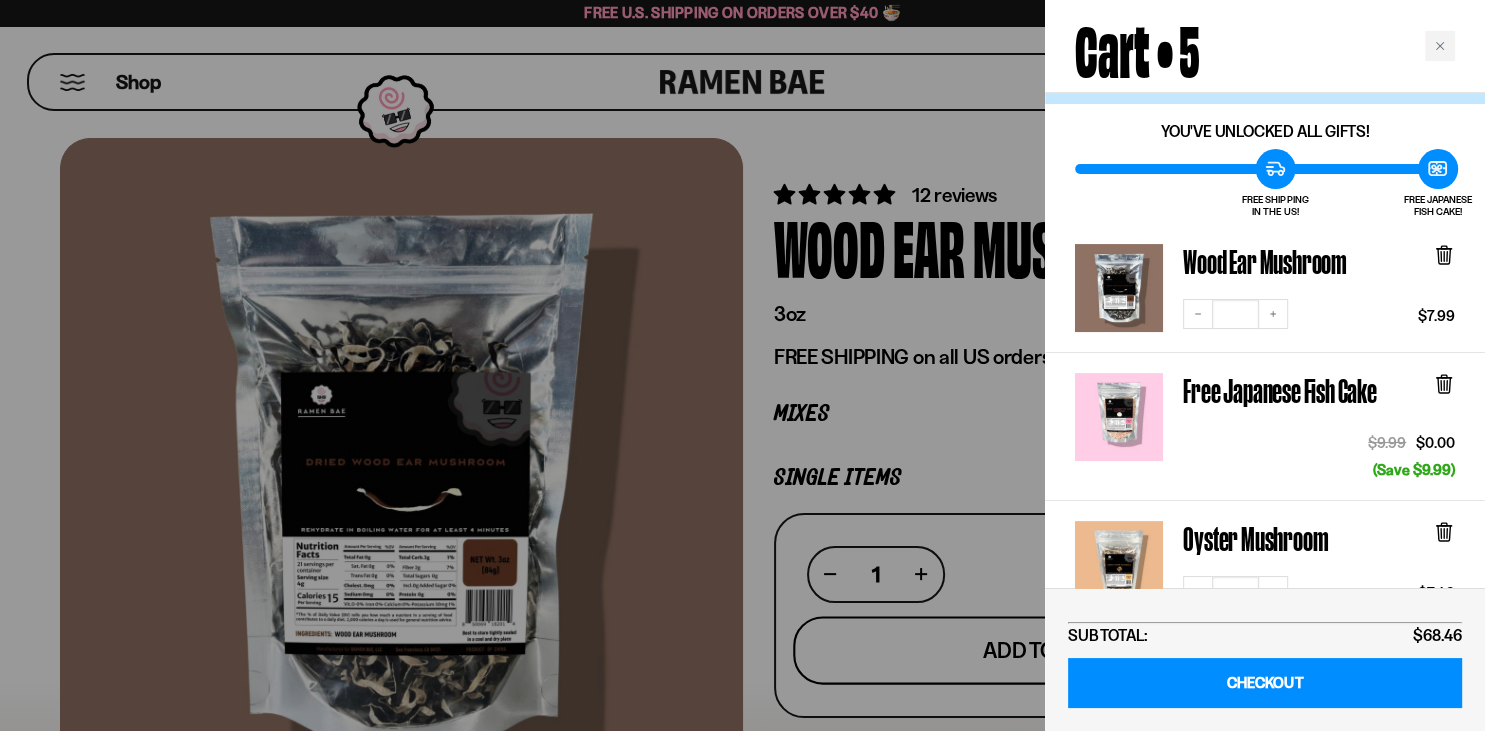 scroll, scrollTop: 54, scrollLeft: 0, axis: vertical 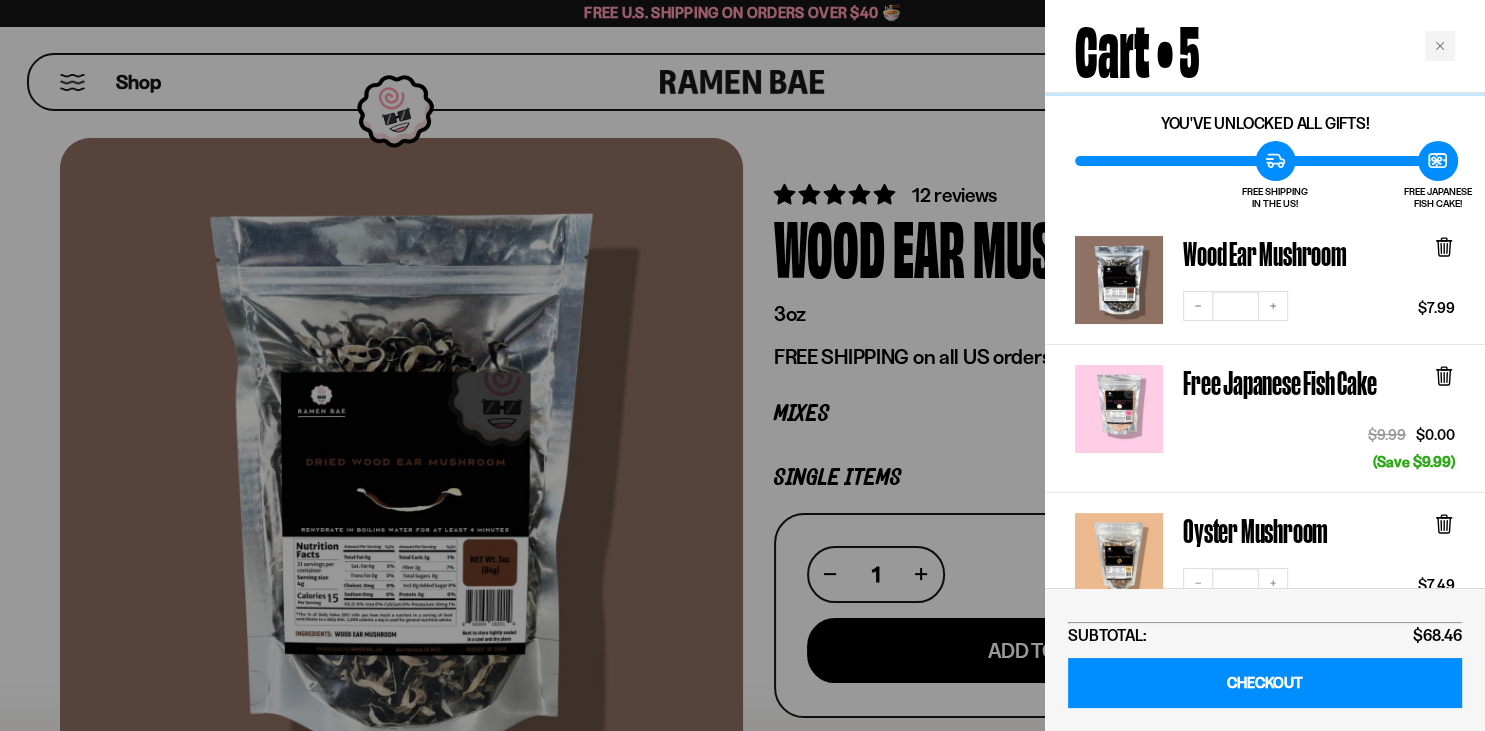 click 